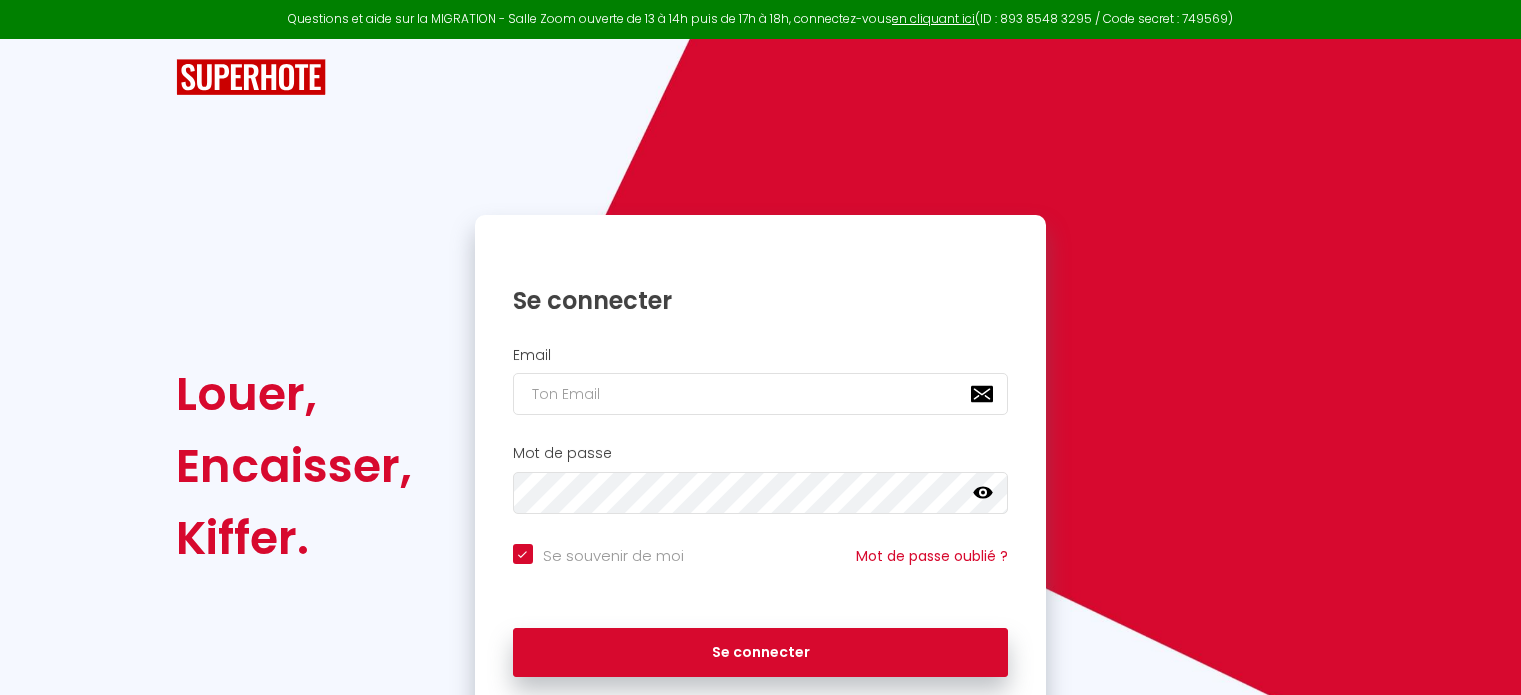 scroll, scrollTop: 0, scrollLeft: 0, axis: both 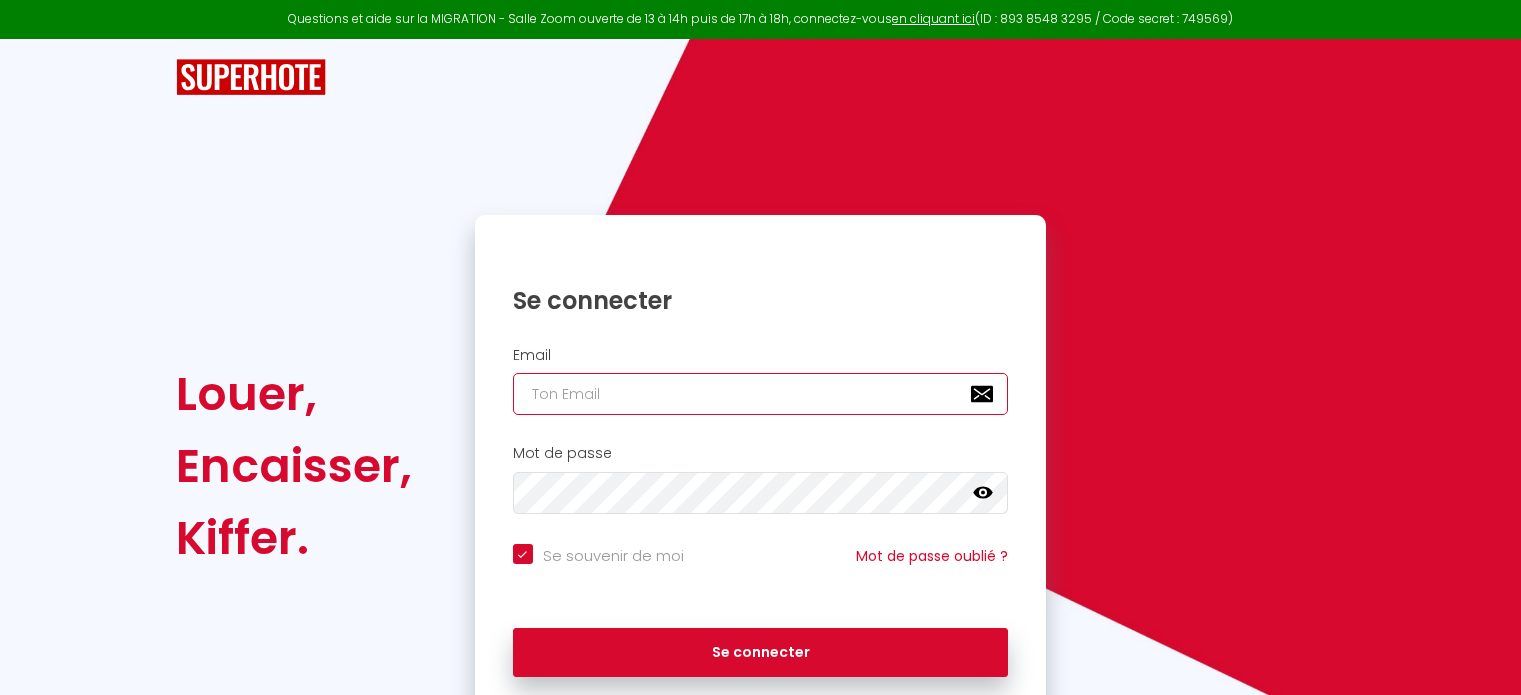 click at bounding box center (761, 394) 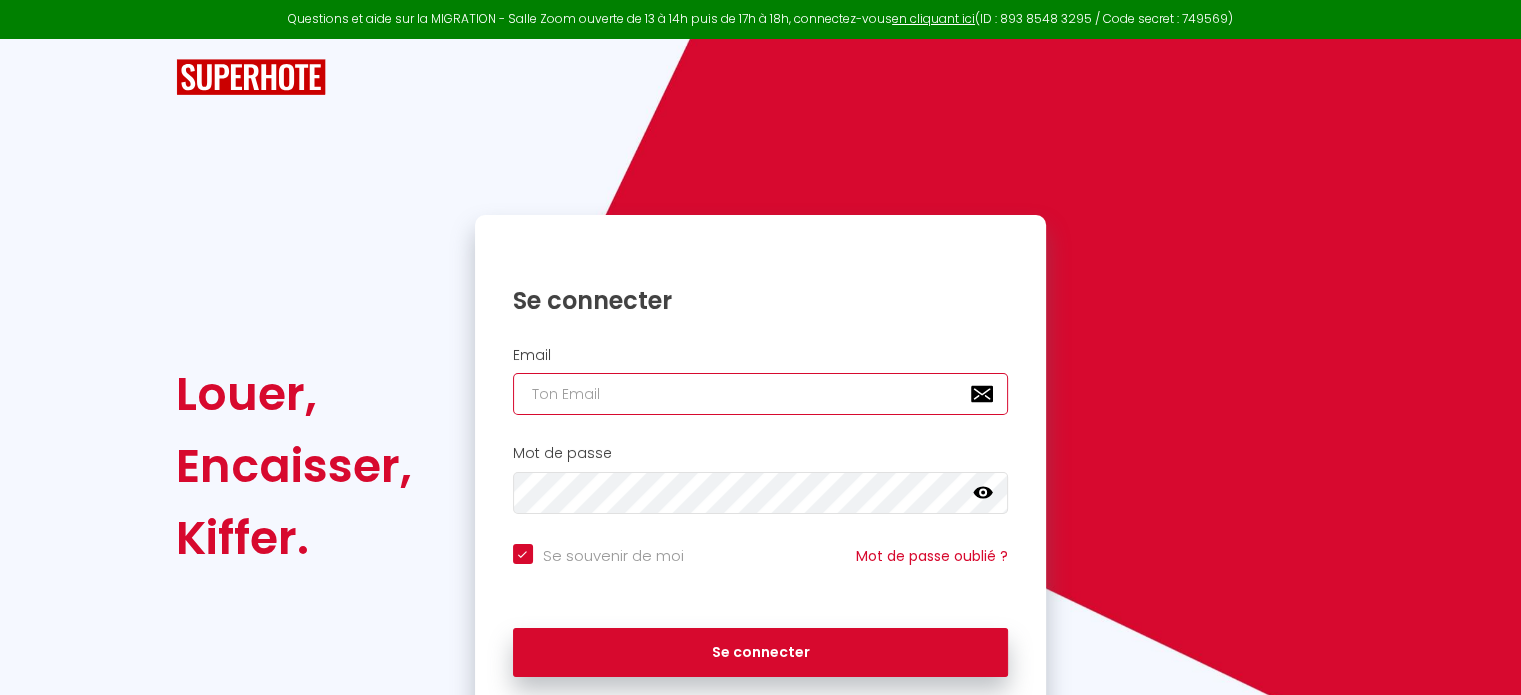 type on "C" 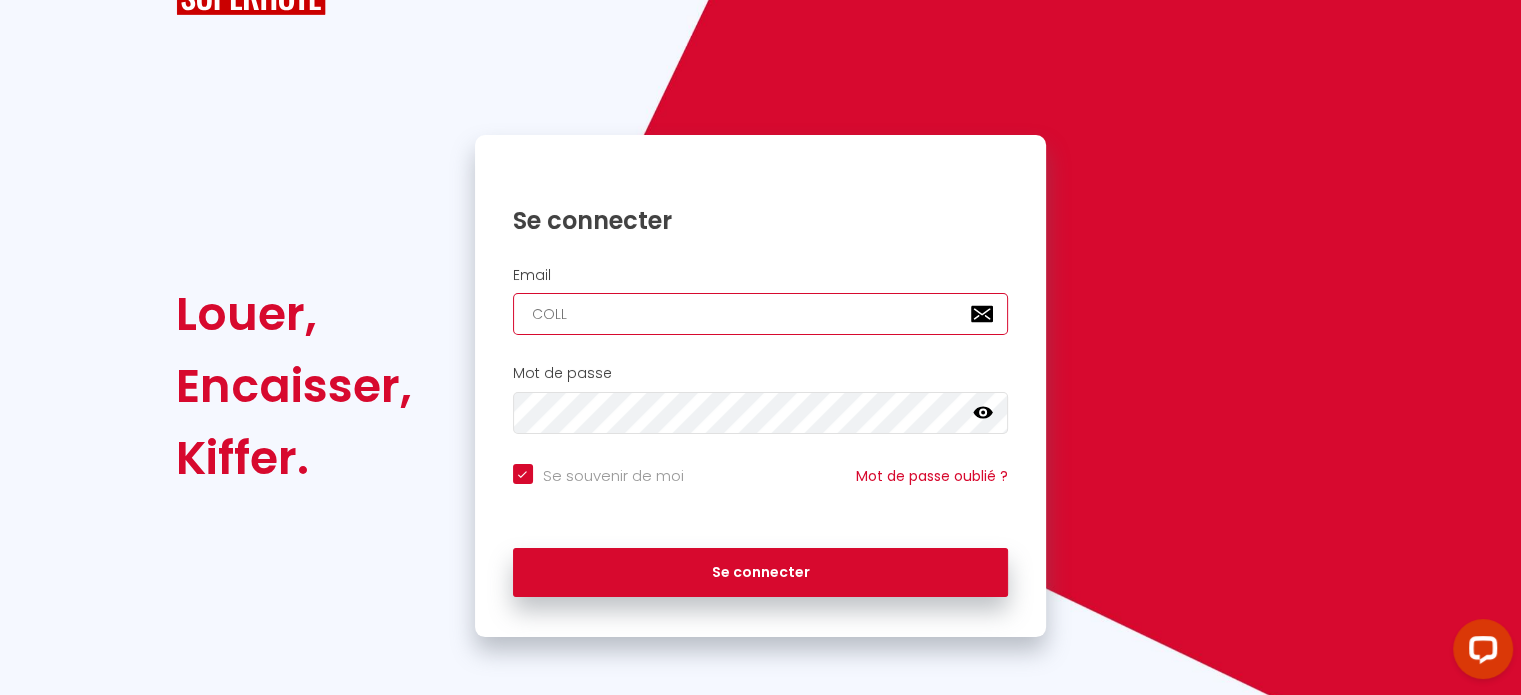 type on "COL" 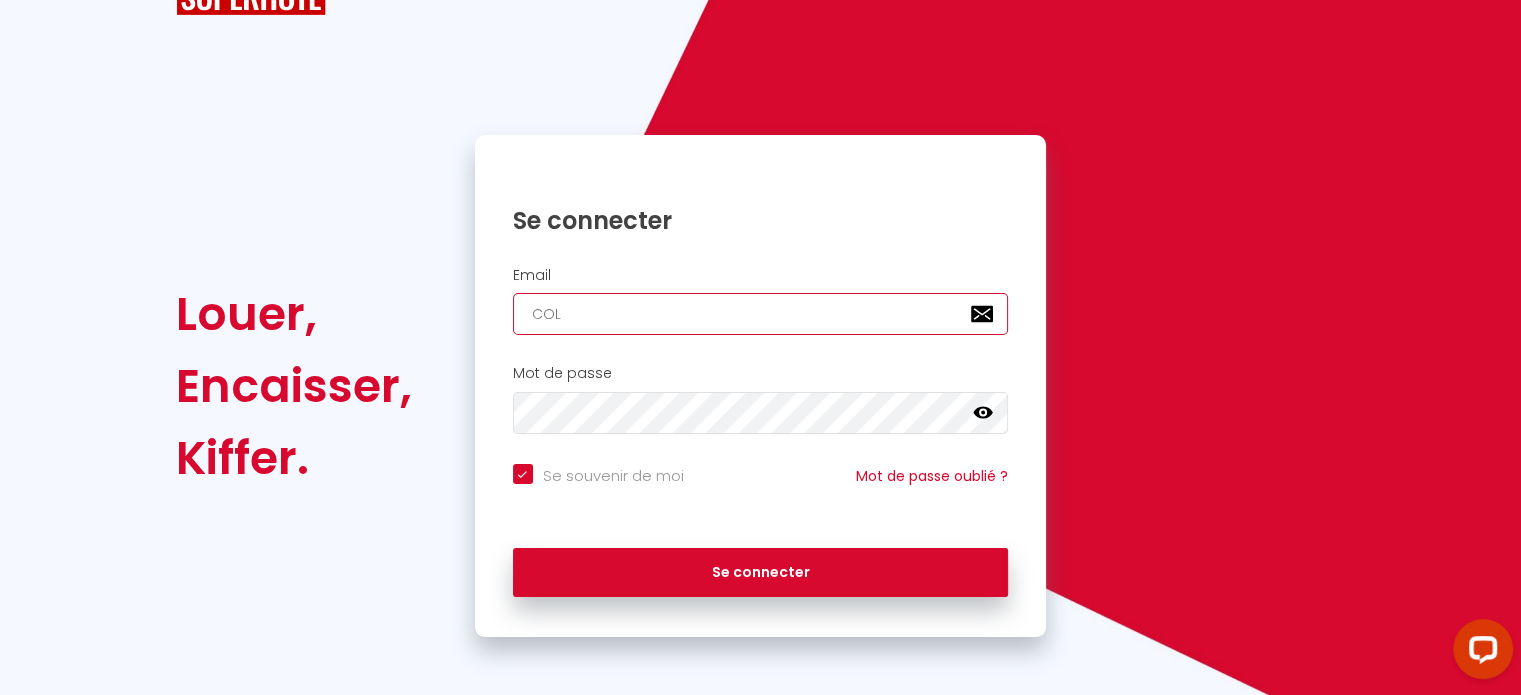 checkbox on "true" 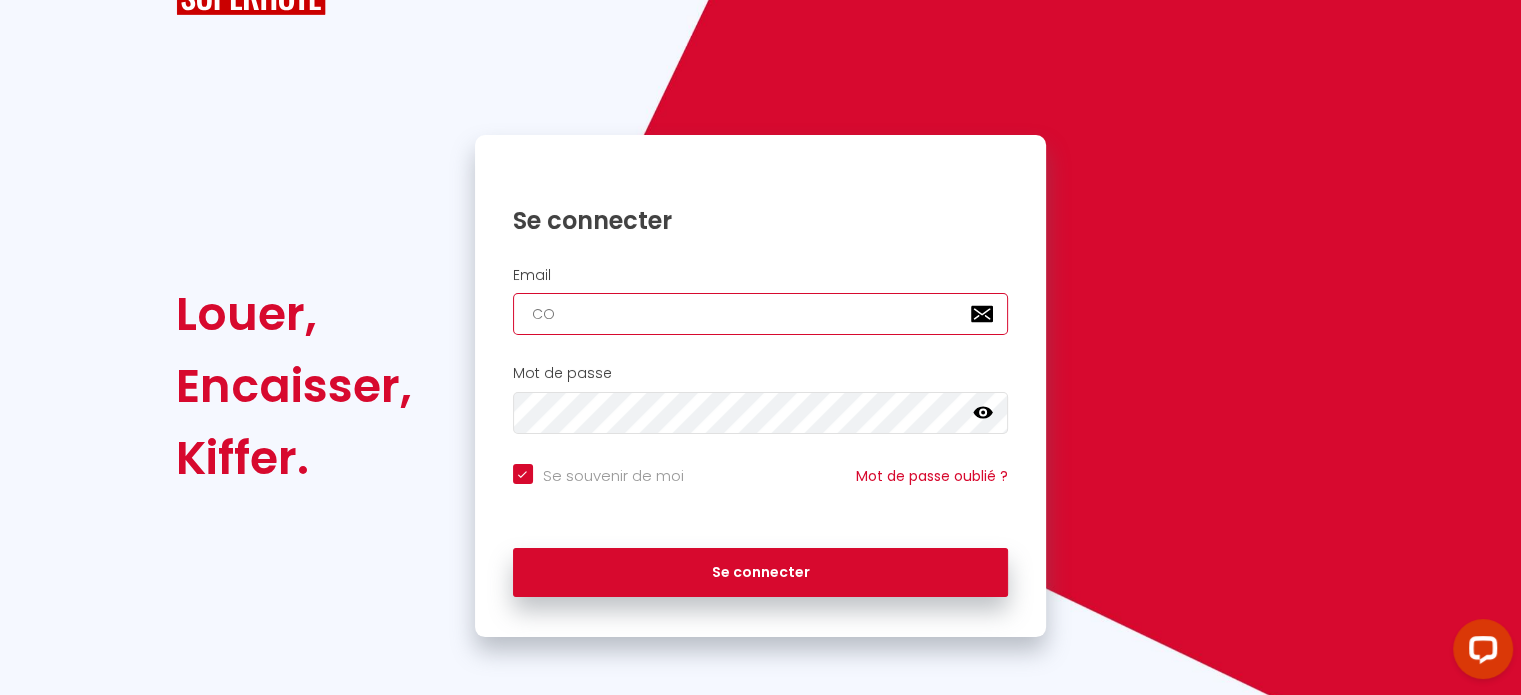 checkbox on "true" 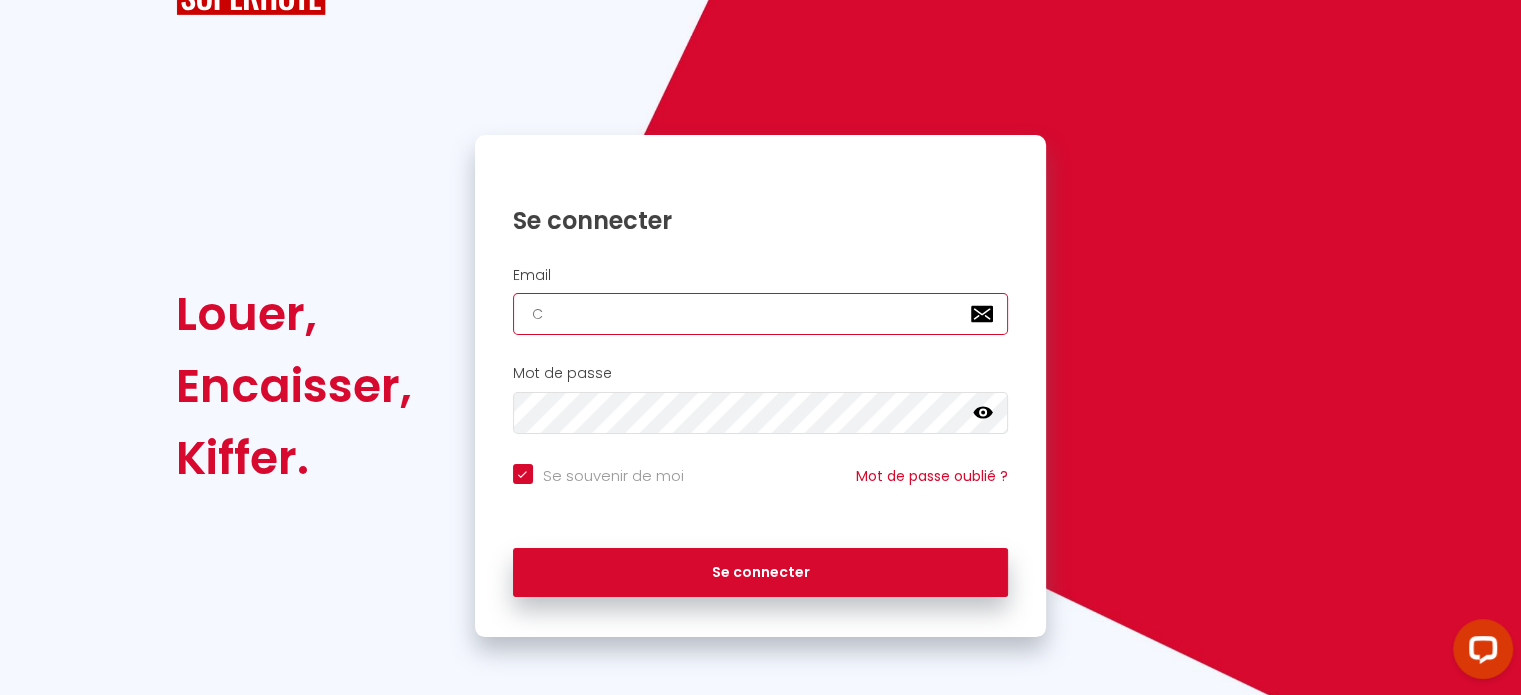 checkbox on "true" 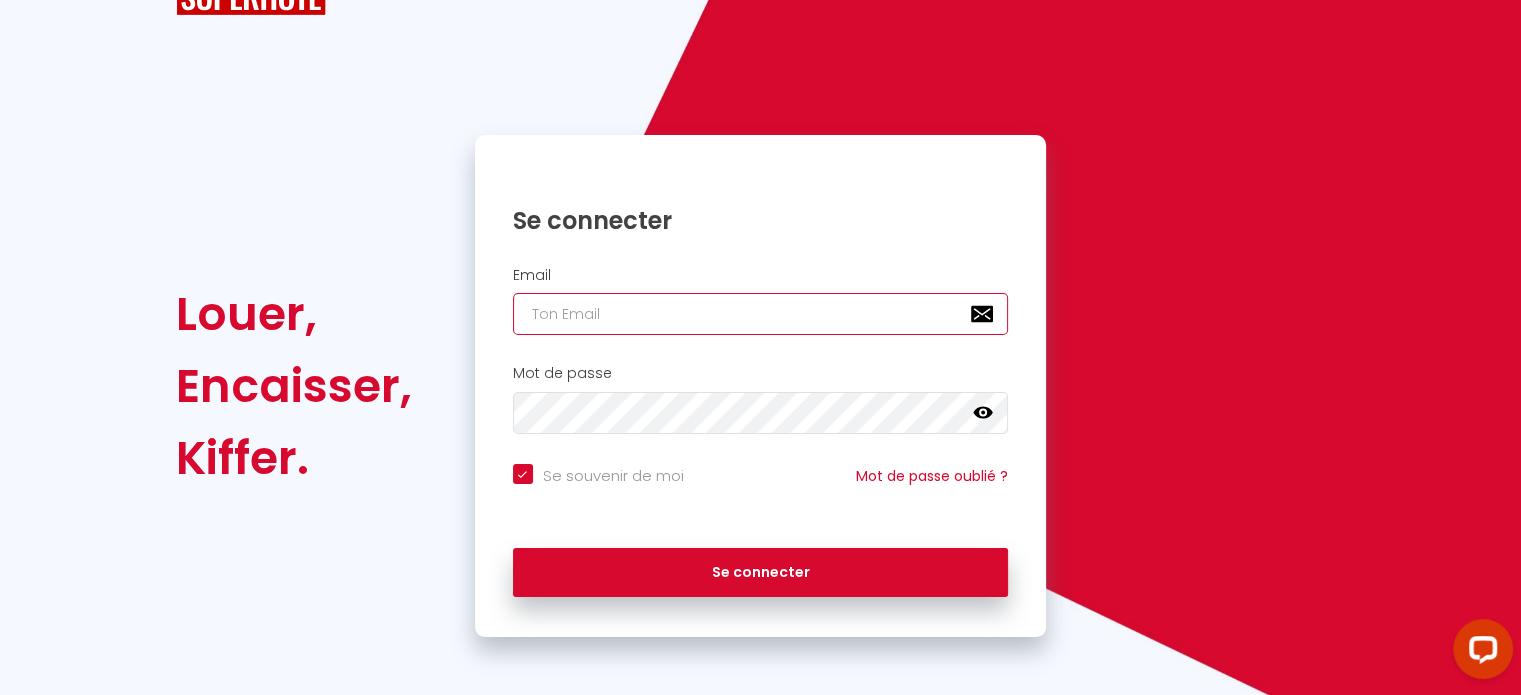 checkbox on "true" 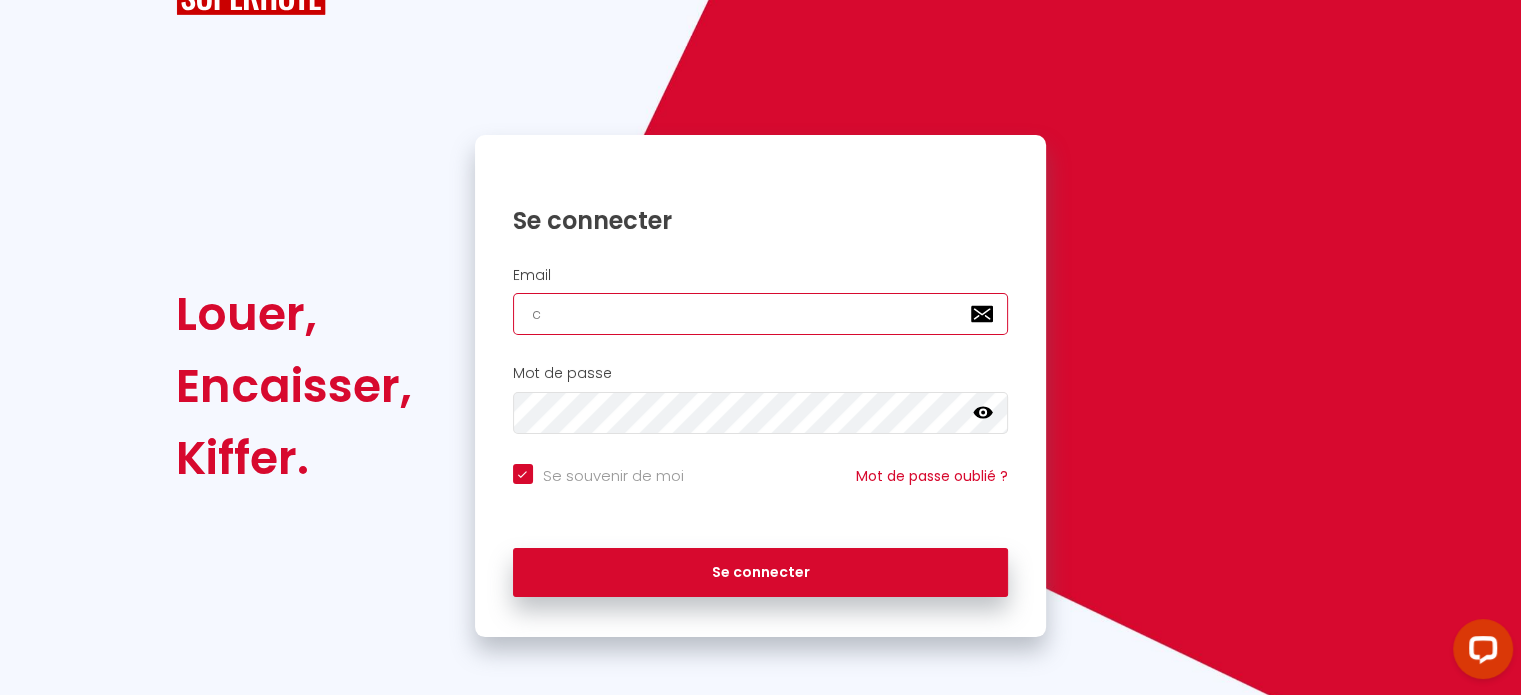 checkbox on "true" 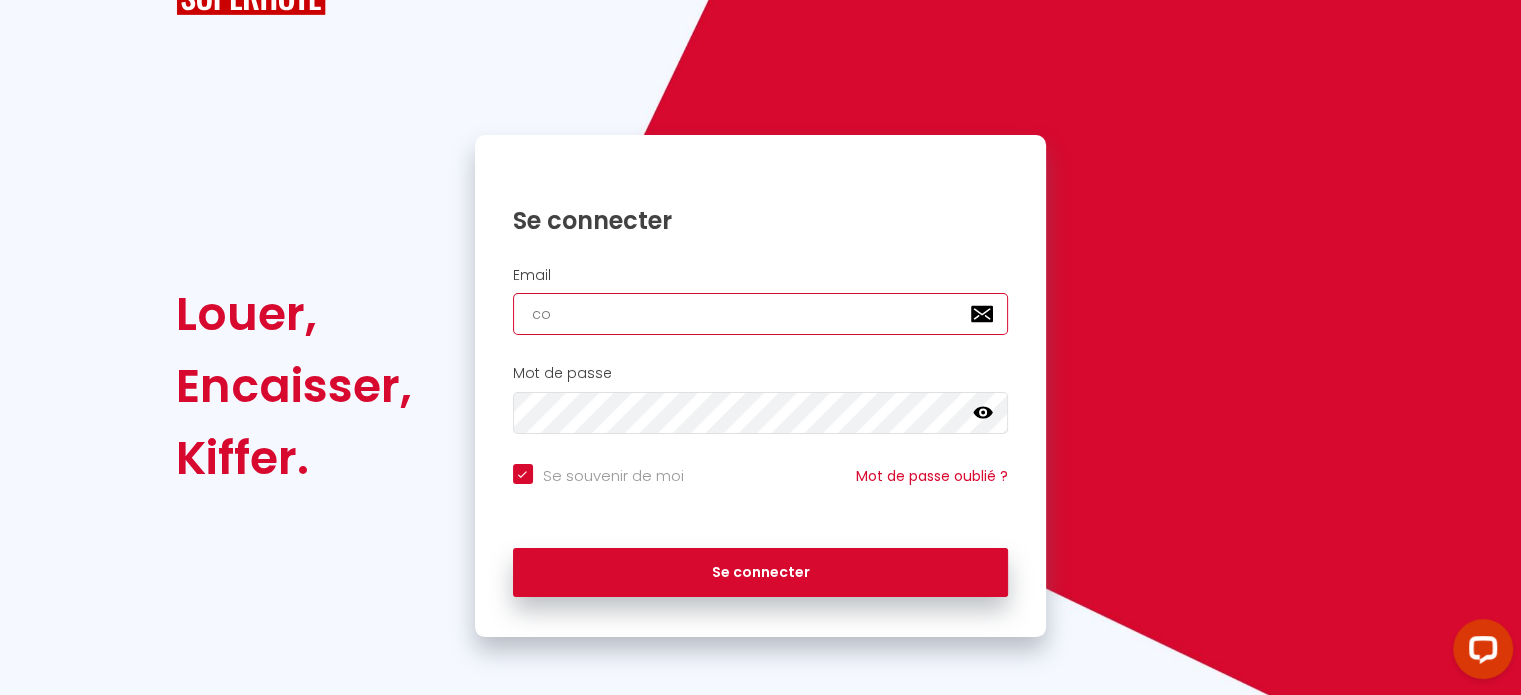 checkbox on "true" 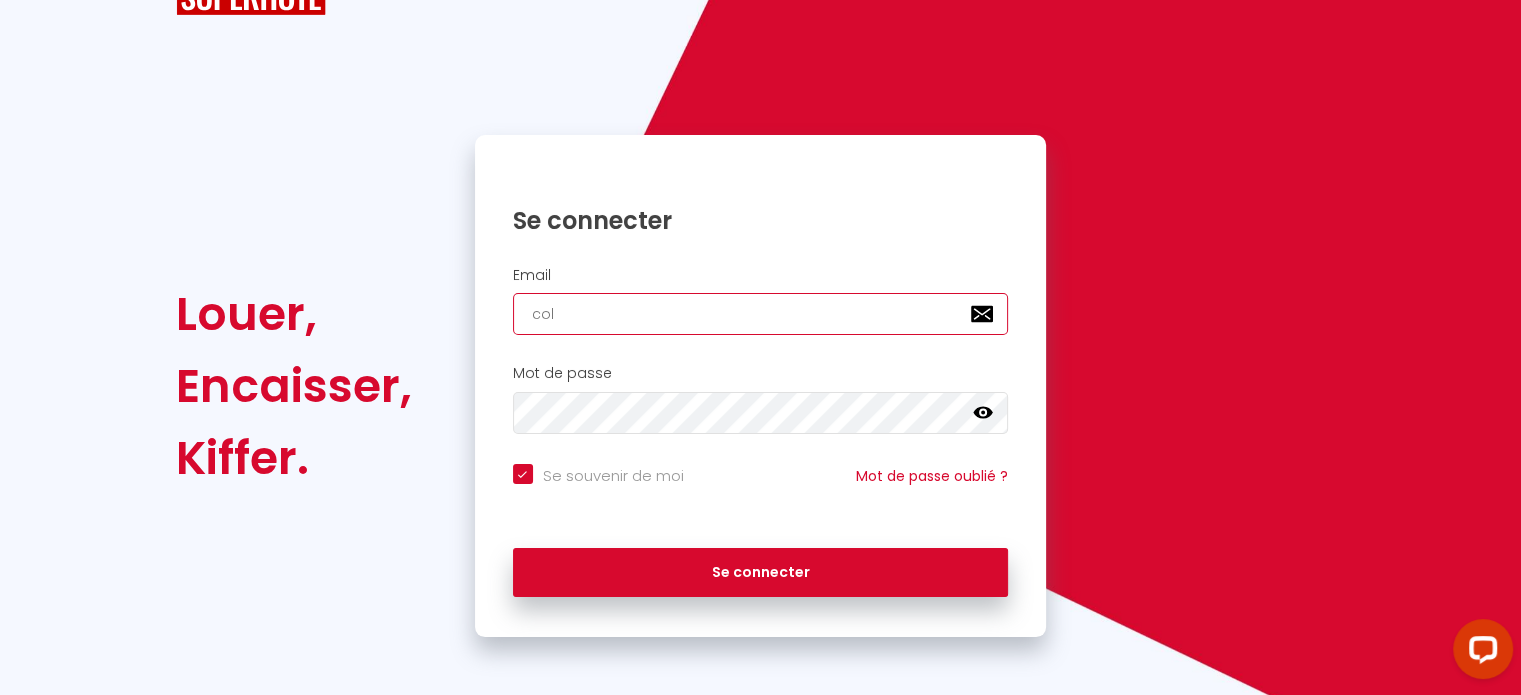 checkbox on "true" 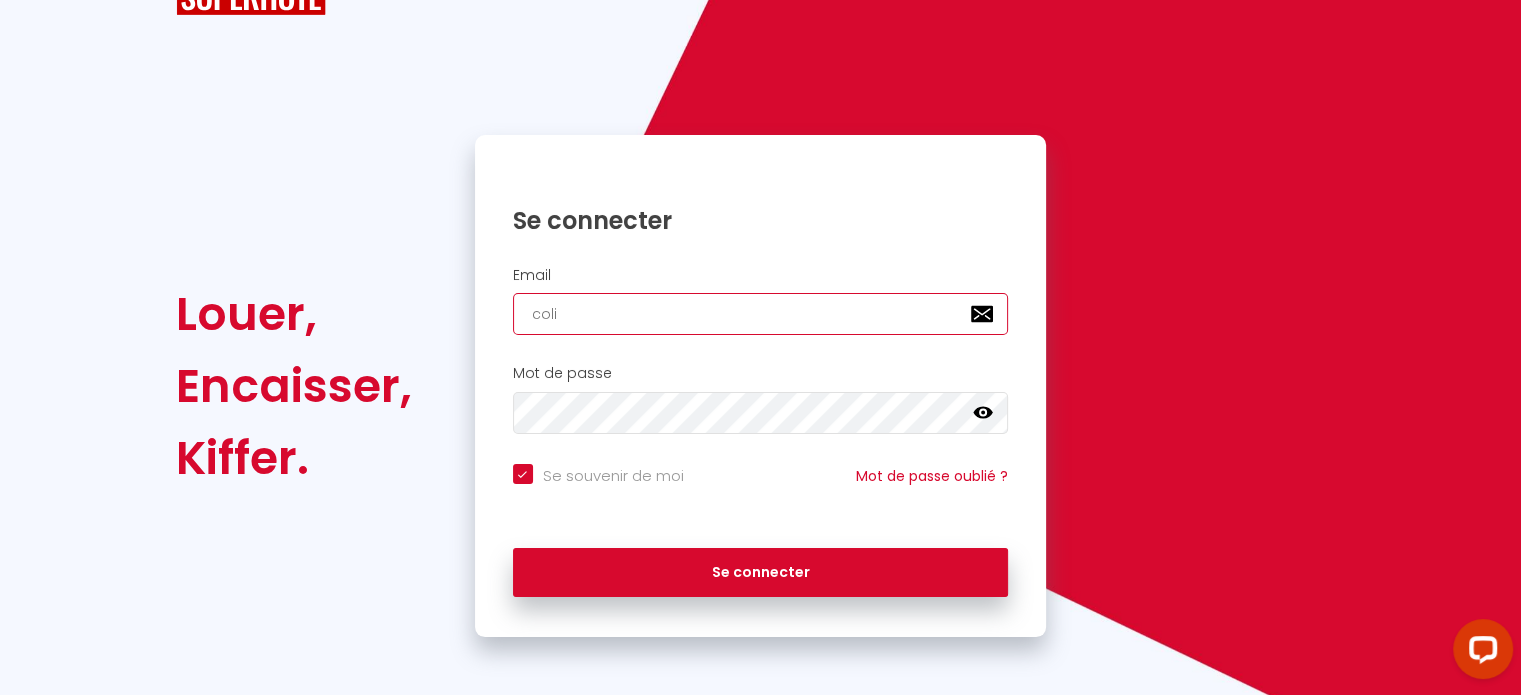 checkbox on "true" 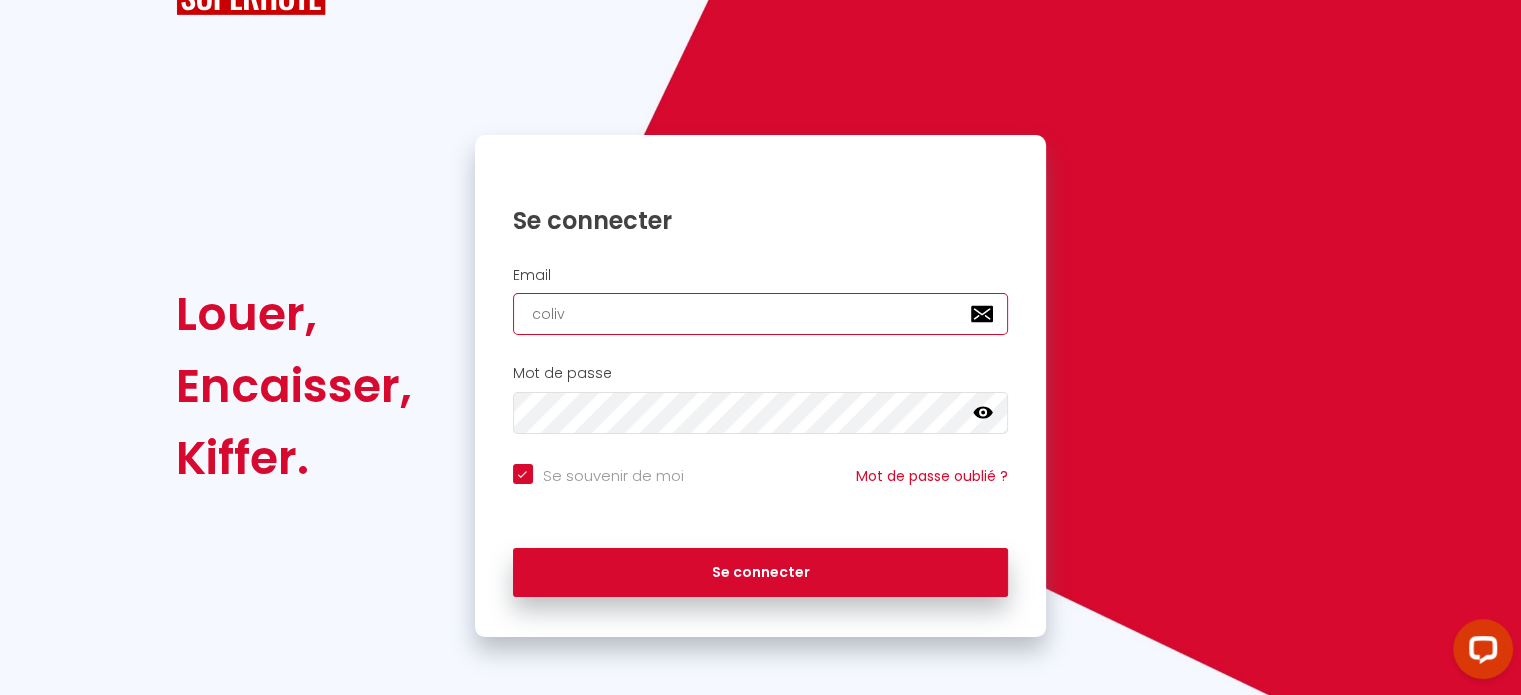 checkbox on "true" 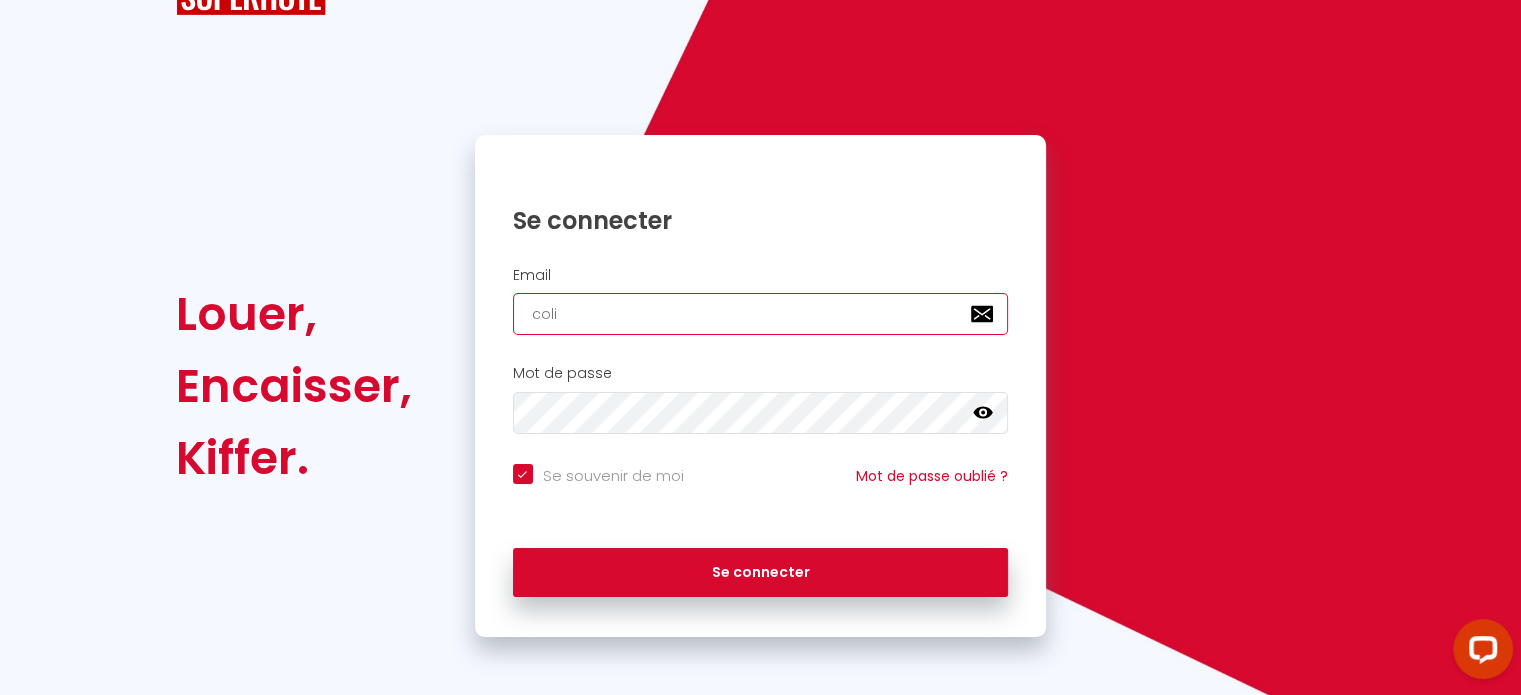 checkbox on "true" 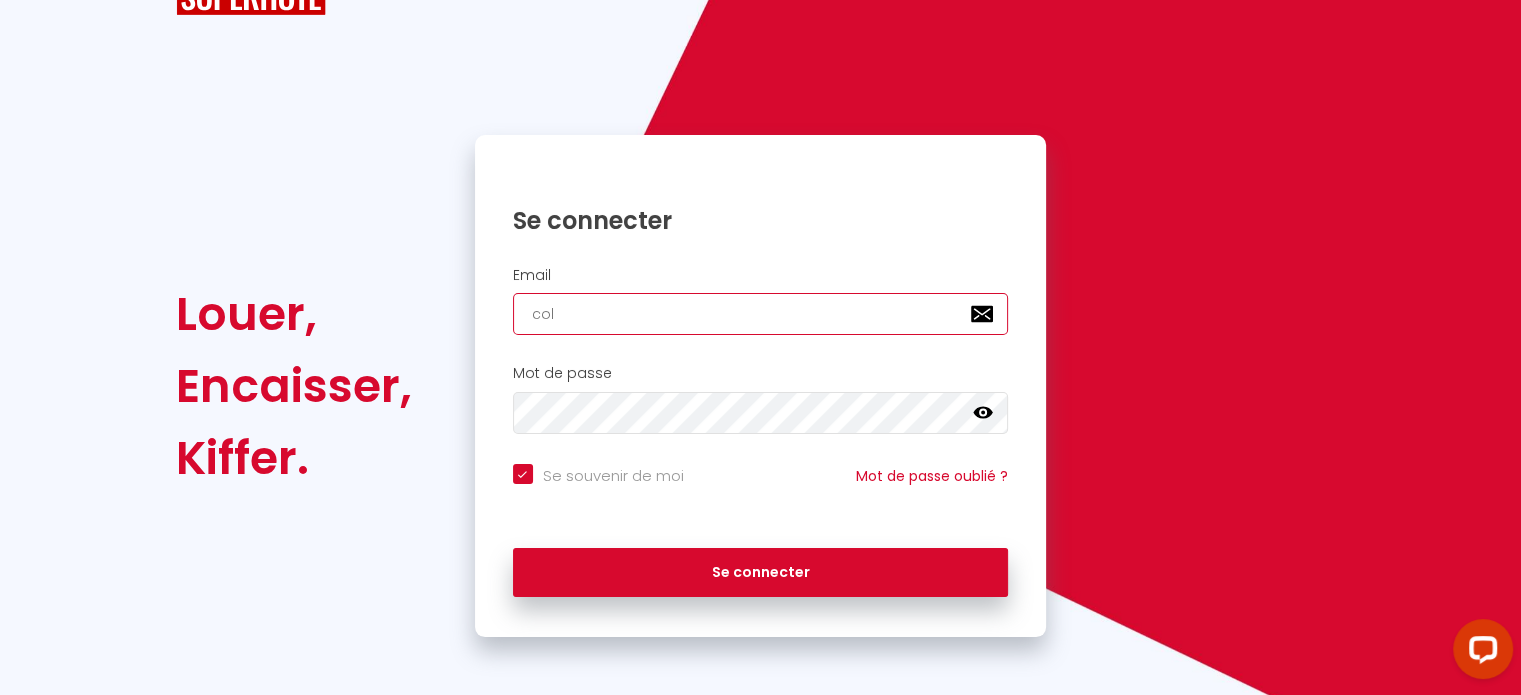 checkbox on "true" 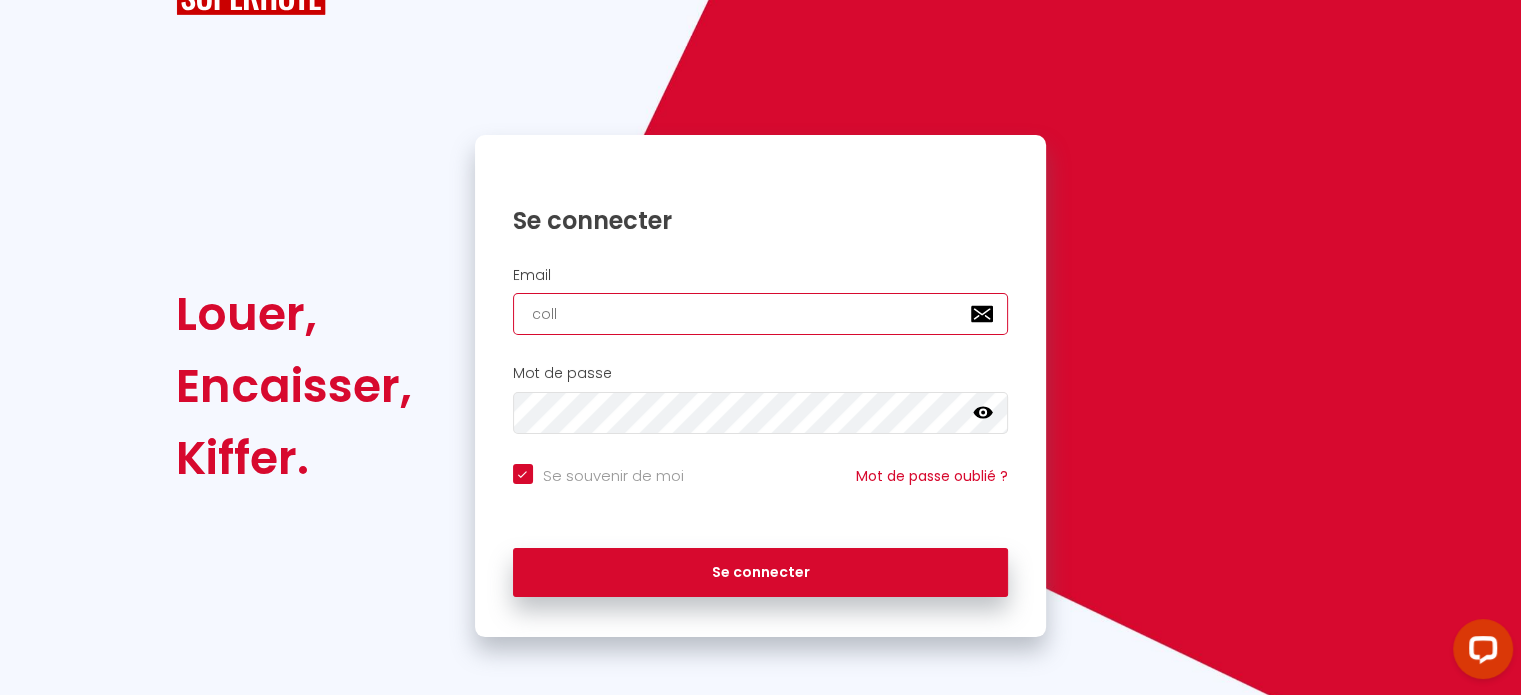 checkbox on "true" 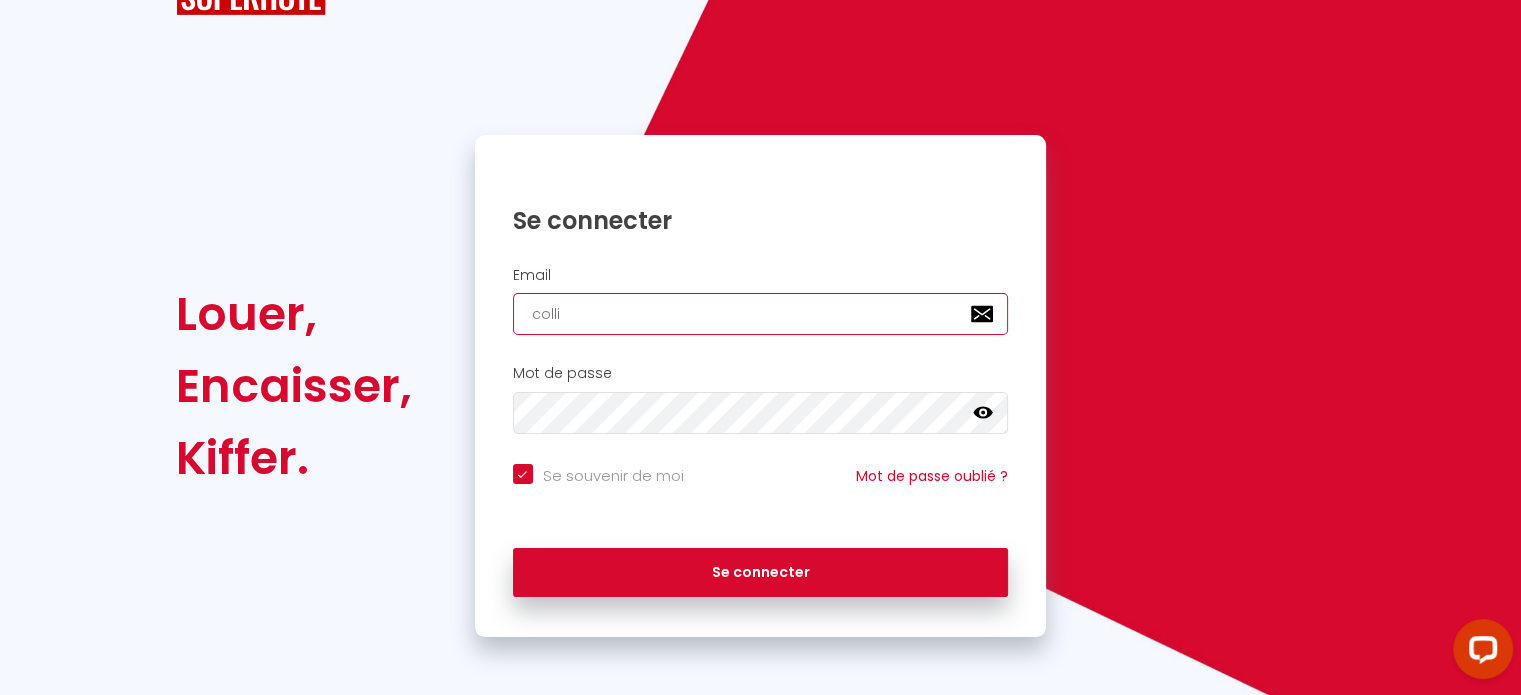 checkbox on "true" 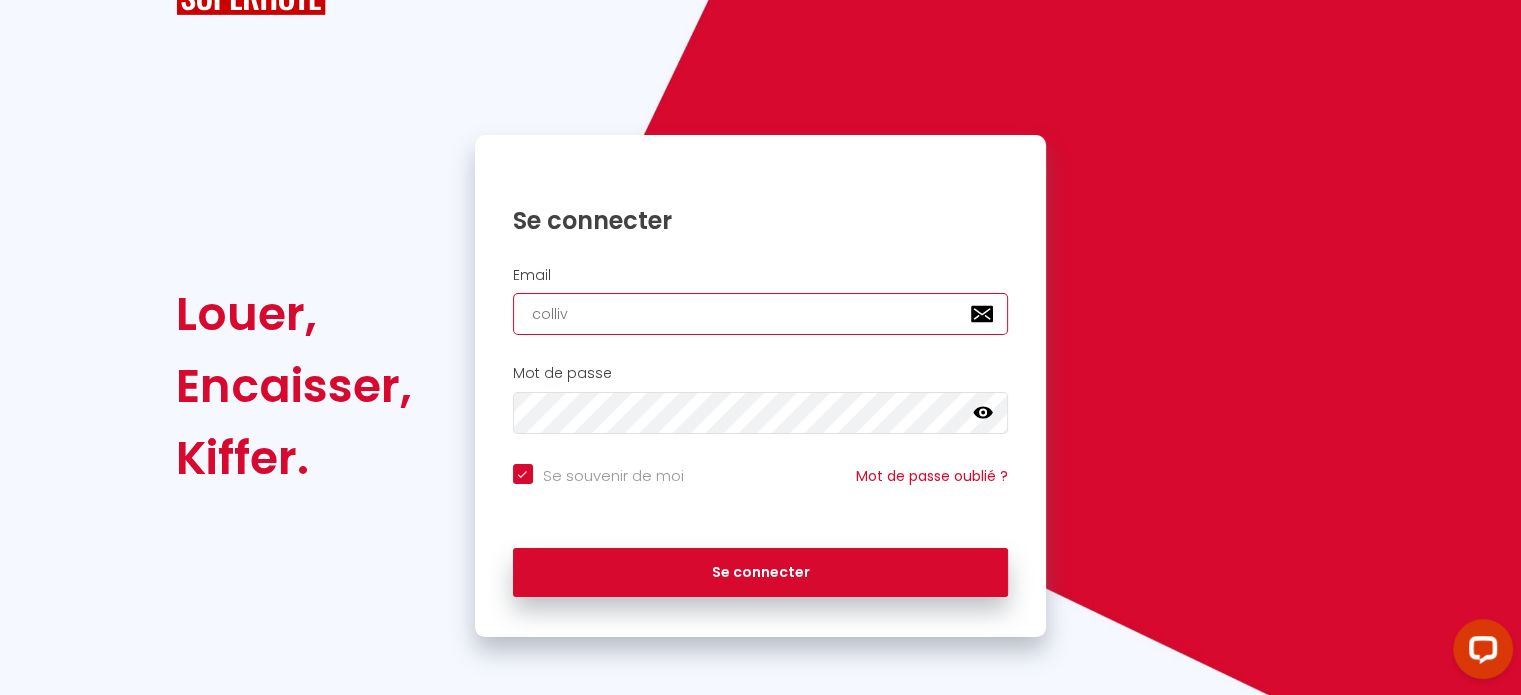 checkbox on "true" 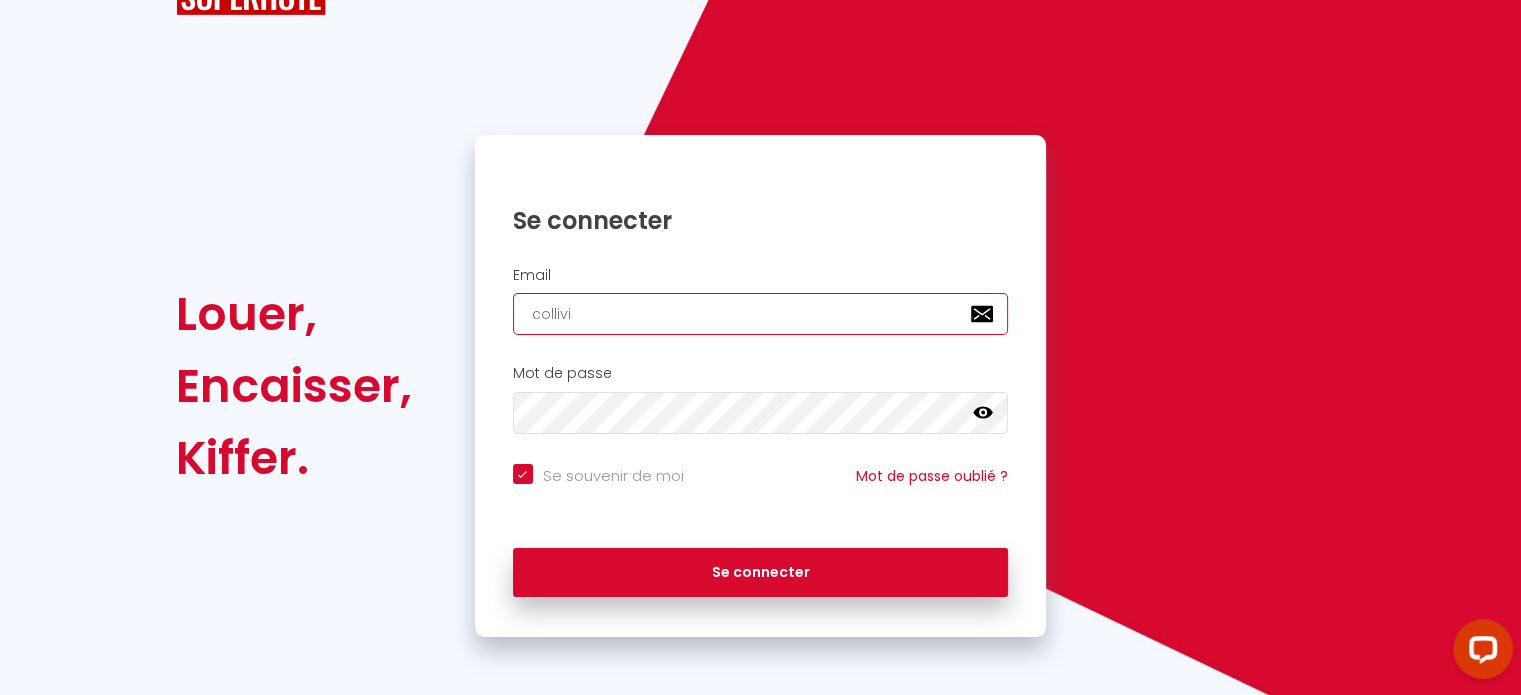 checkbox on "true" 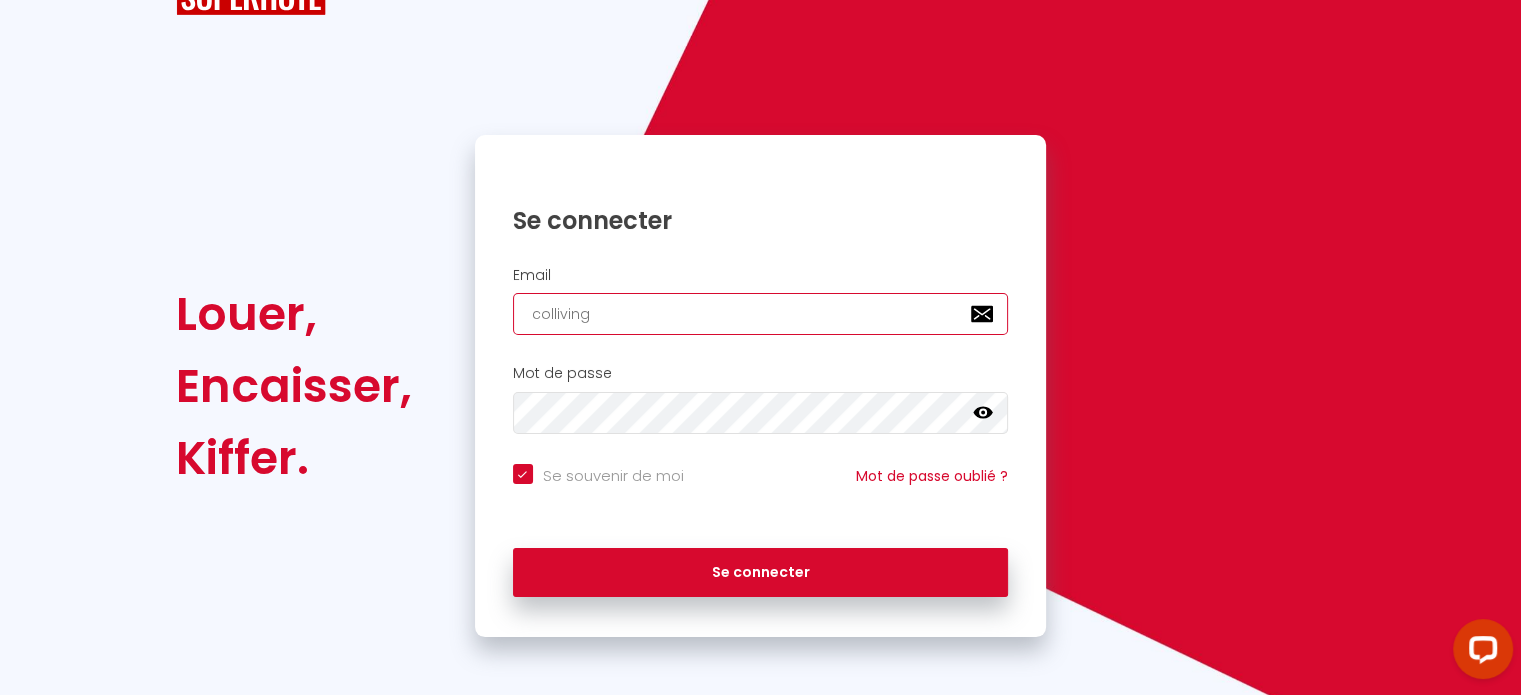 checkbox on "true" 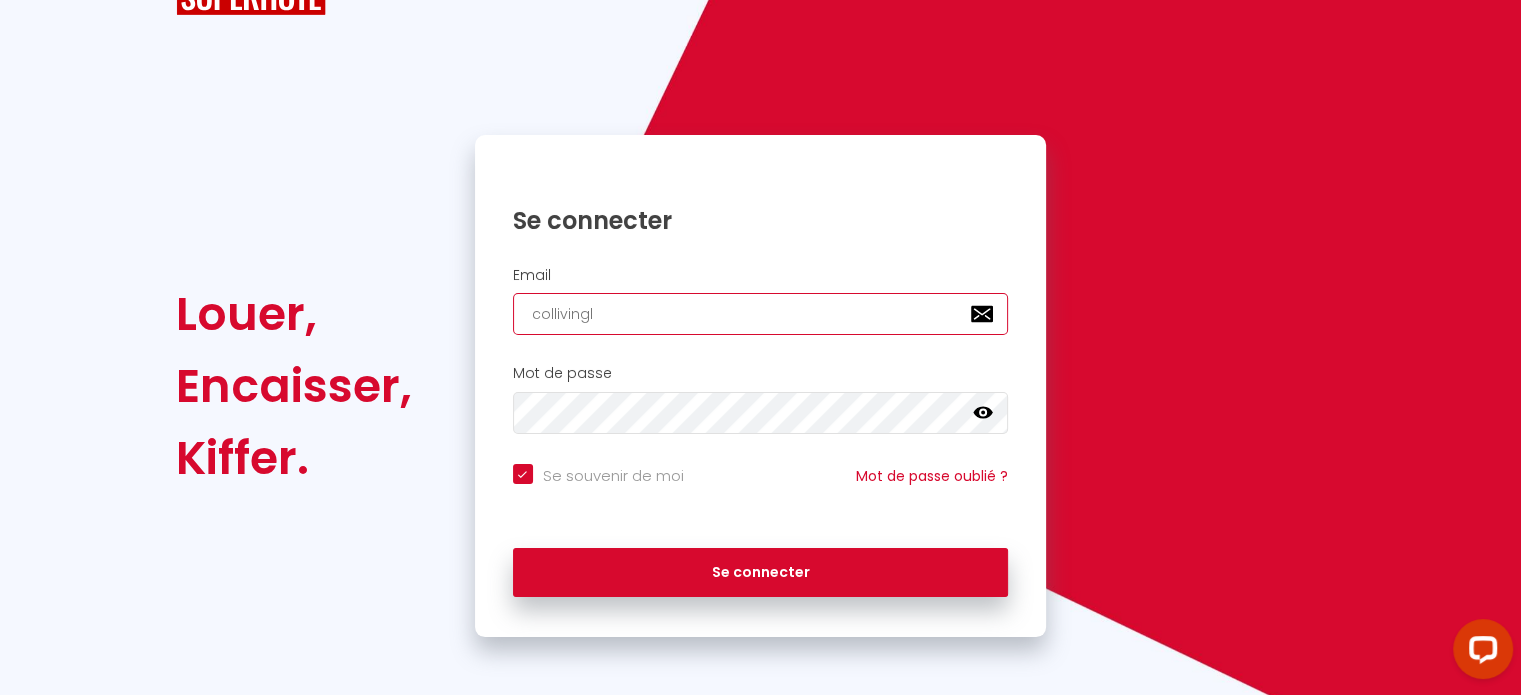 checkbox on "true" 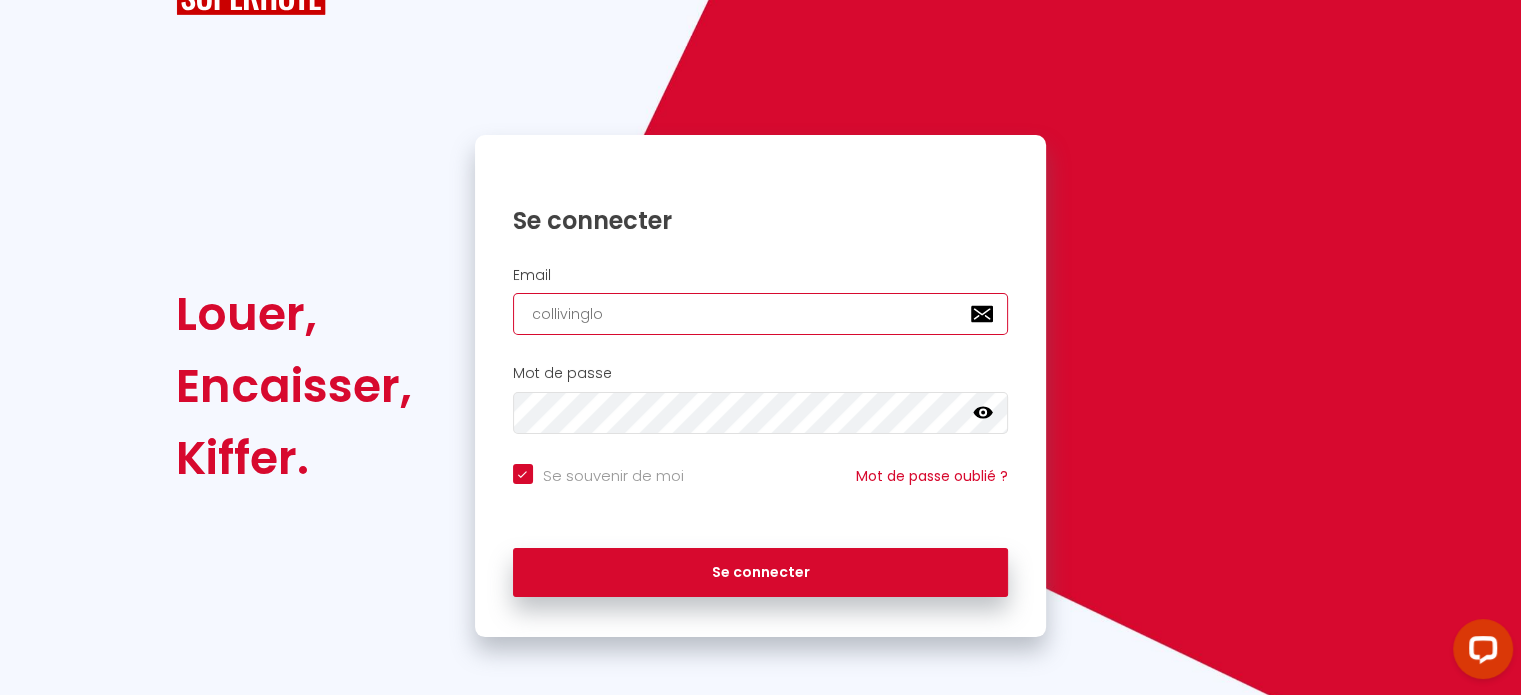checkbox on "true" 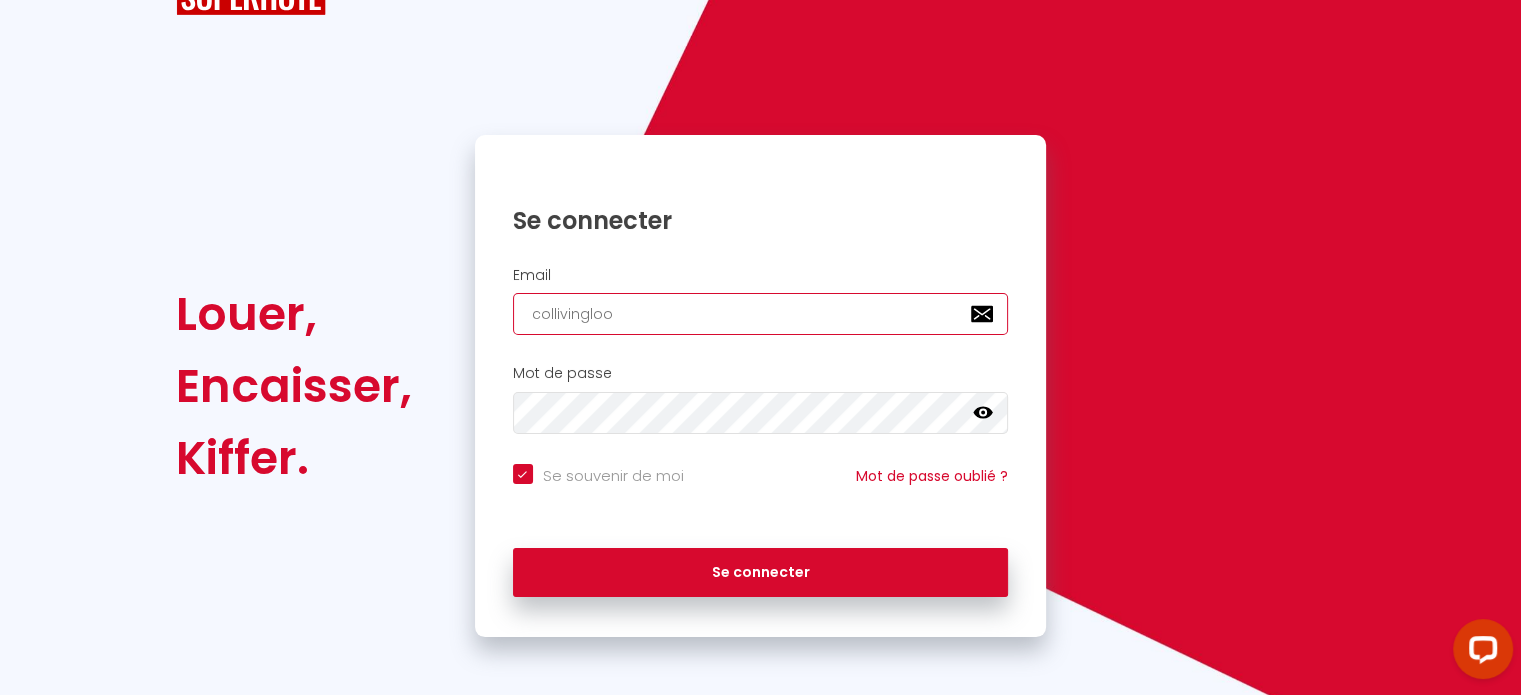 checkbox on "true" 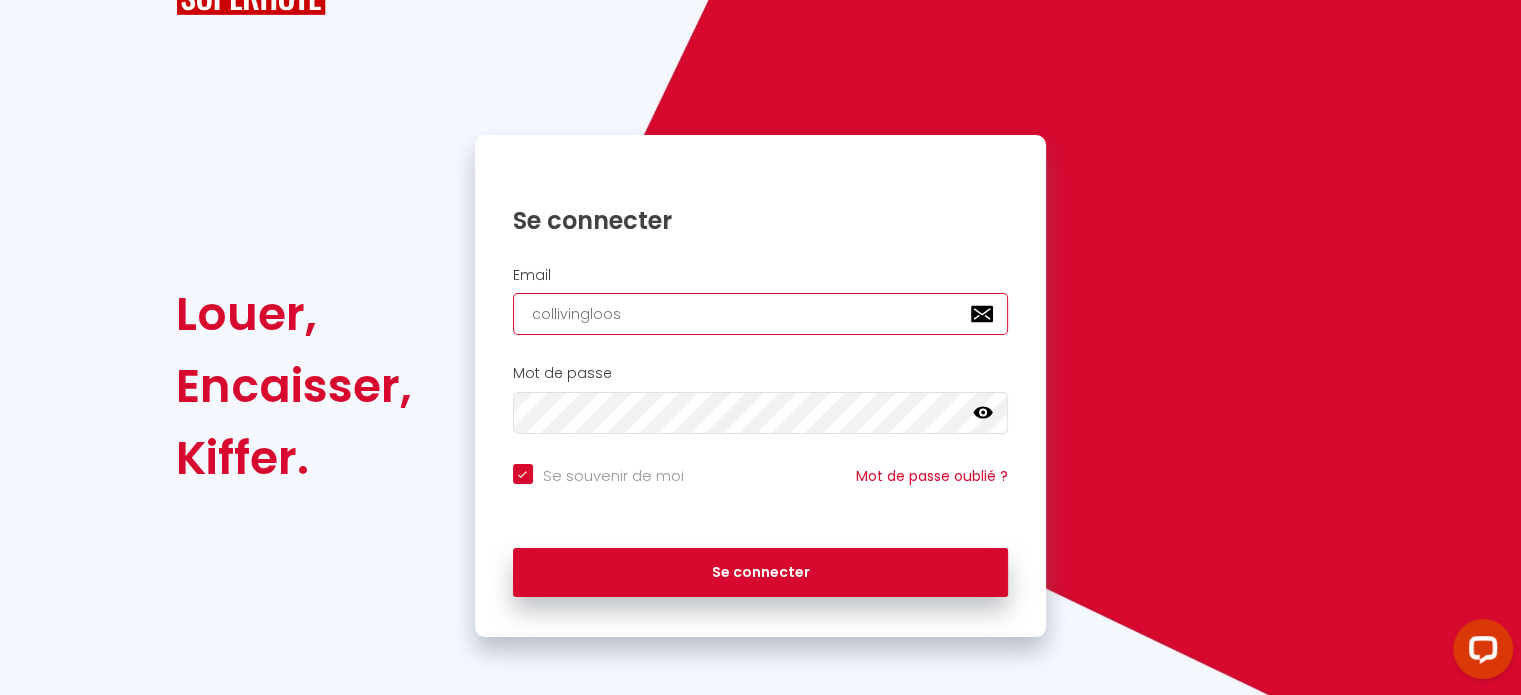 checkbox on "true" 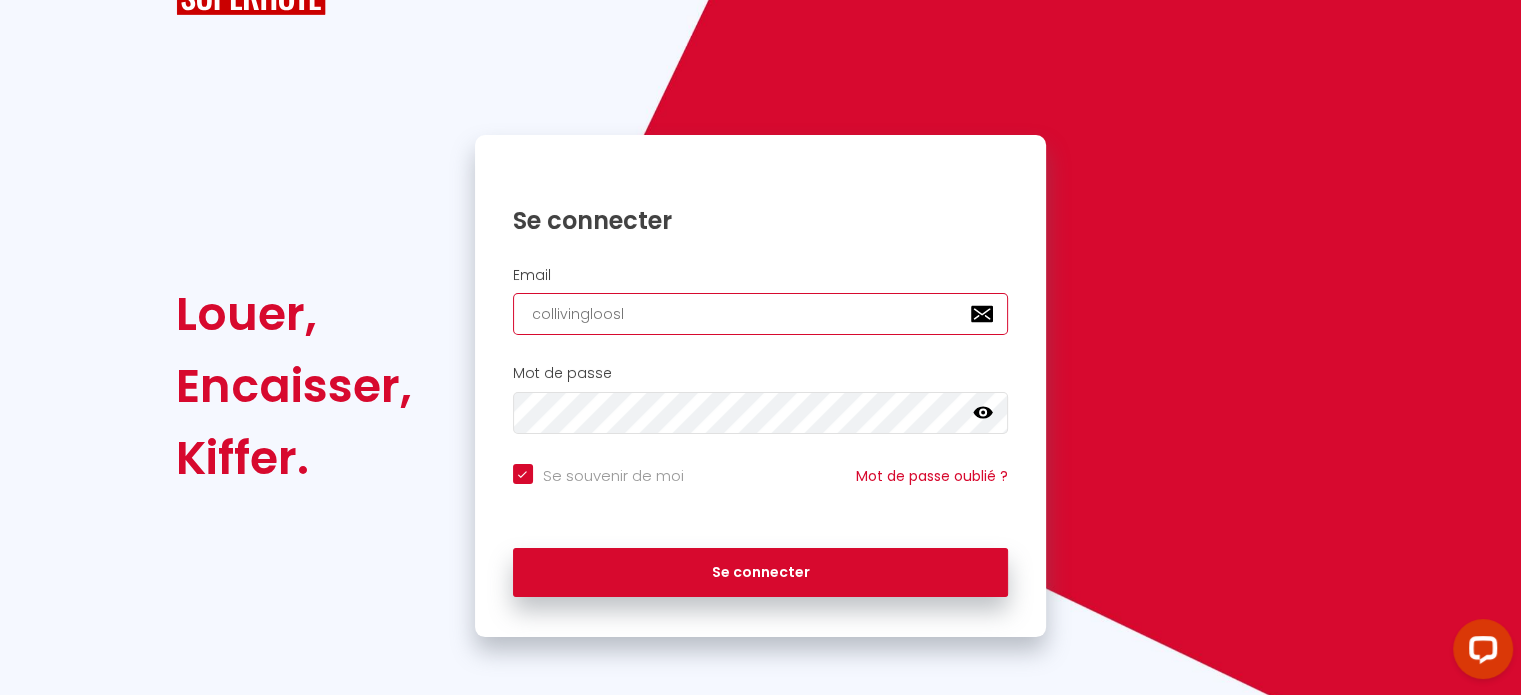 checkbox on "true" 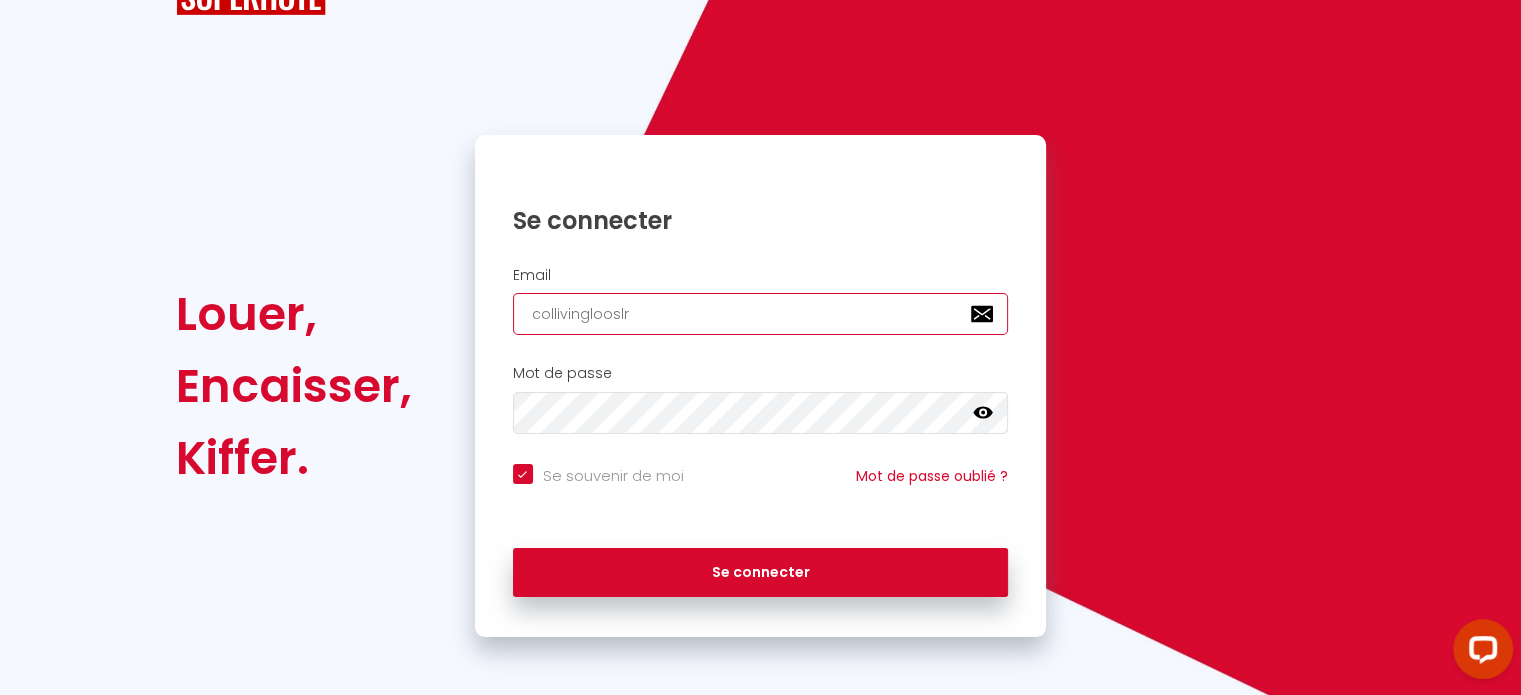 checkbox on "true" 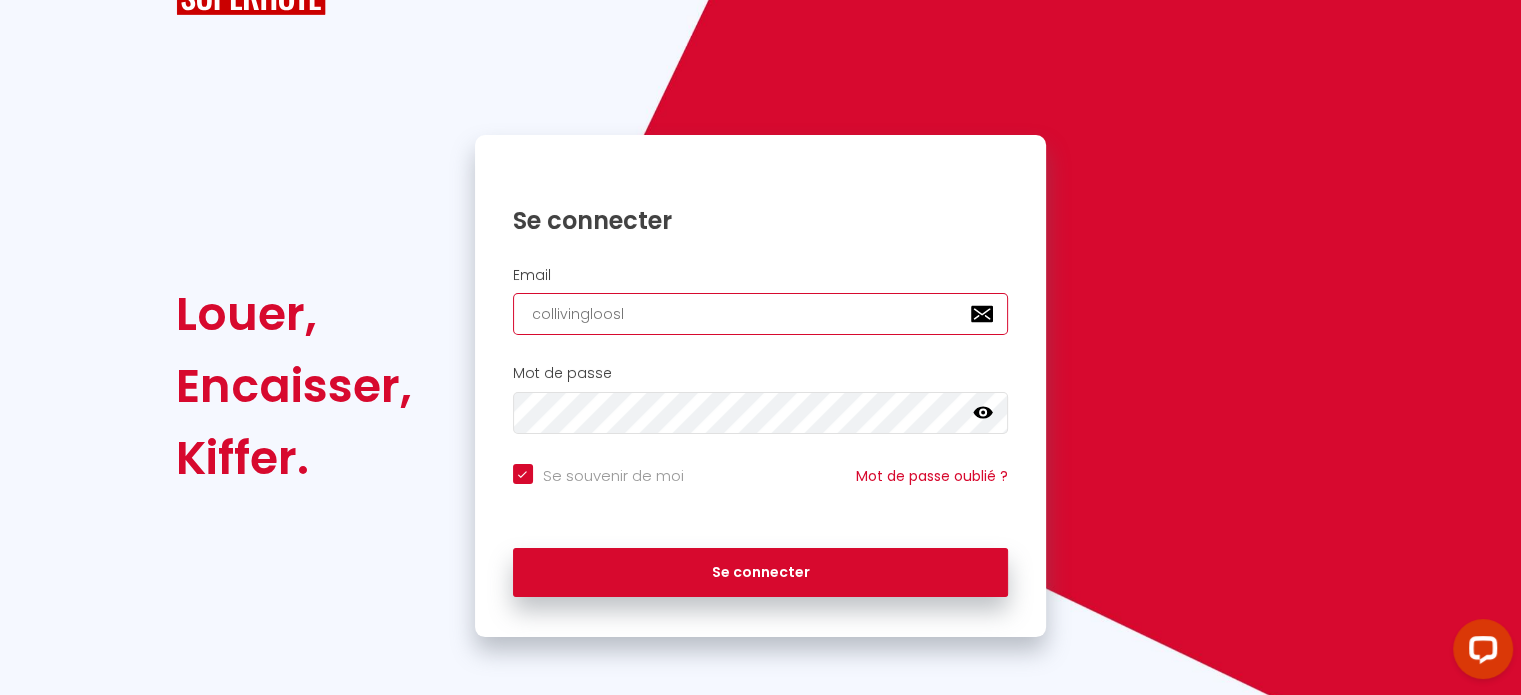 checkbox on "true" 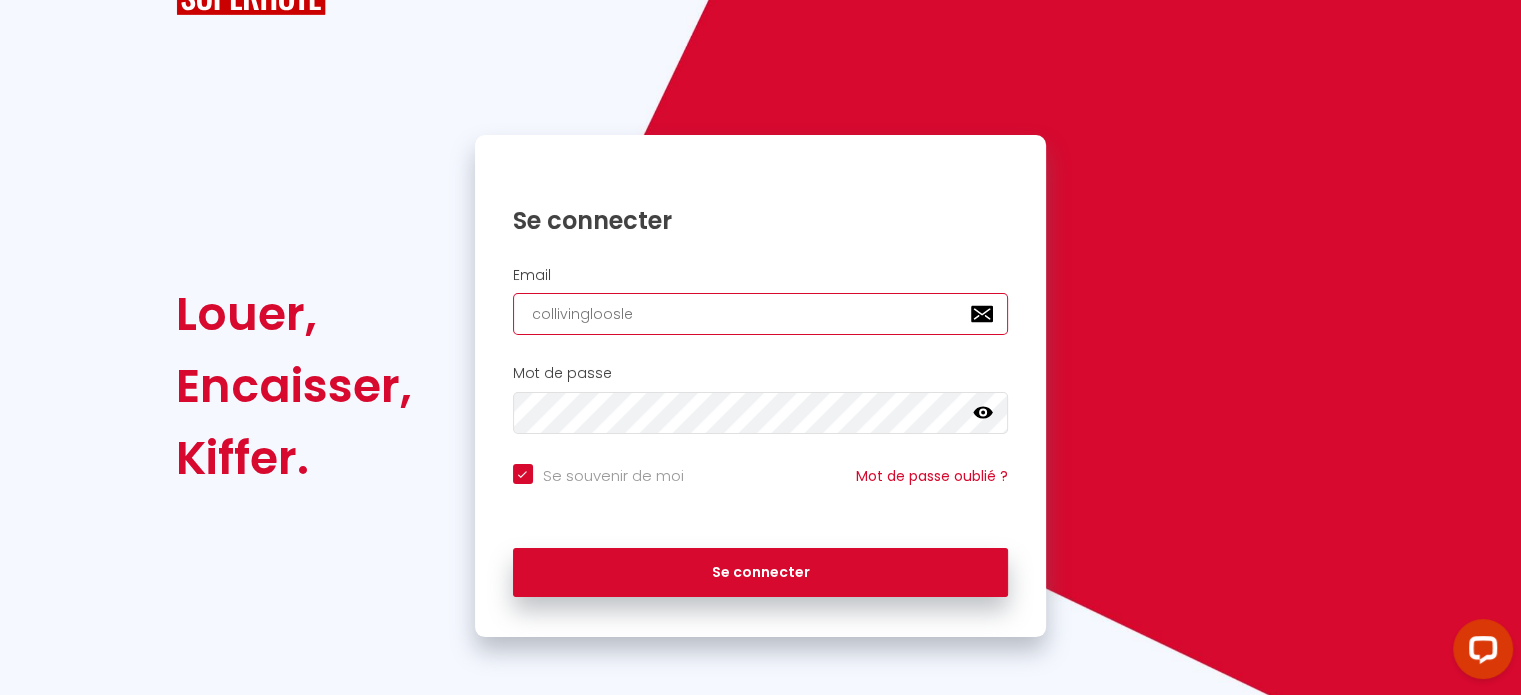 checkbox on "true" 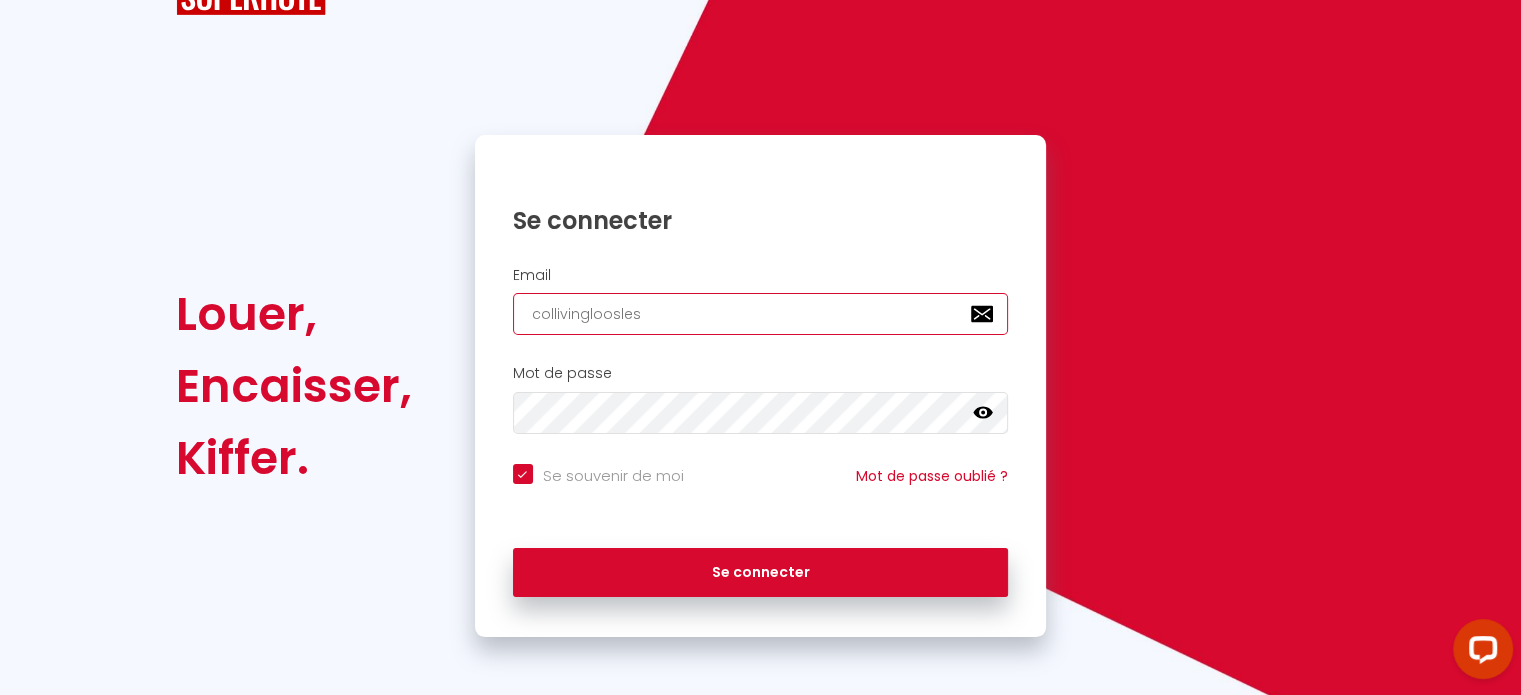checkbox on "true" 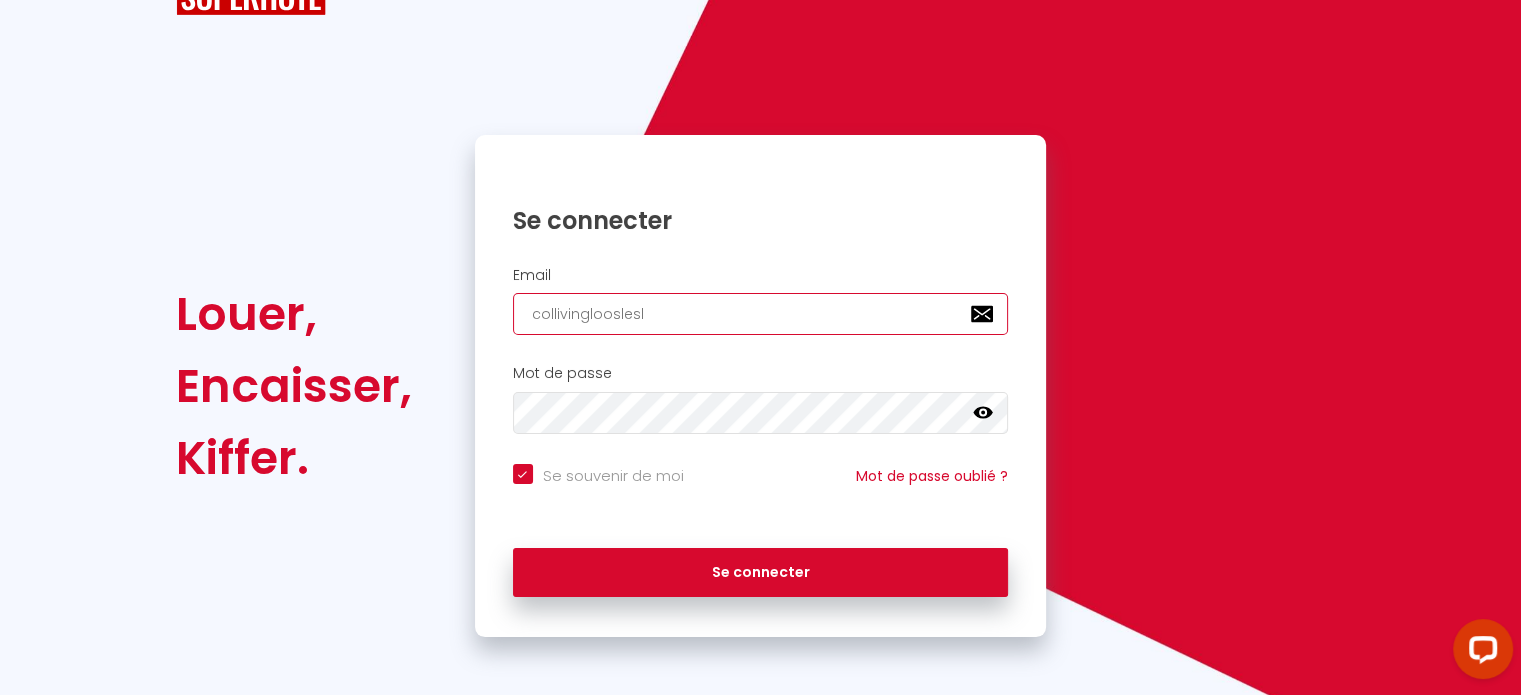 checkbox on "true" 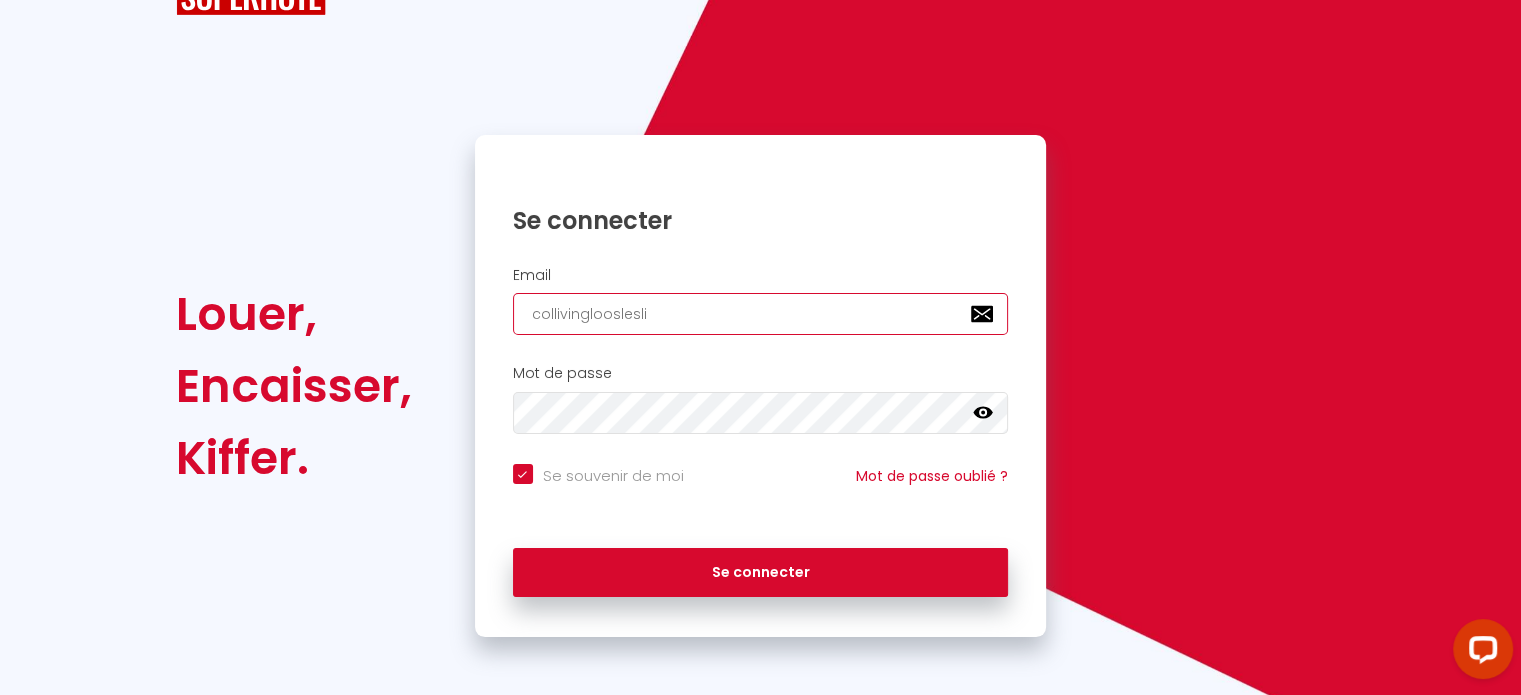 checkbox on "true" 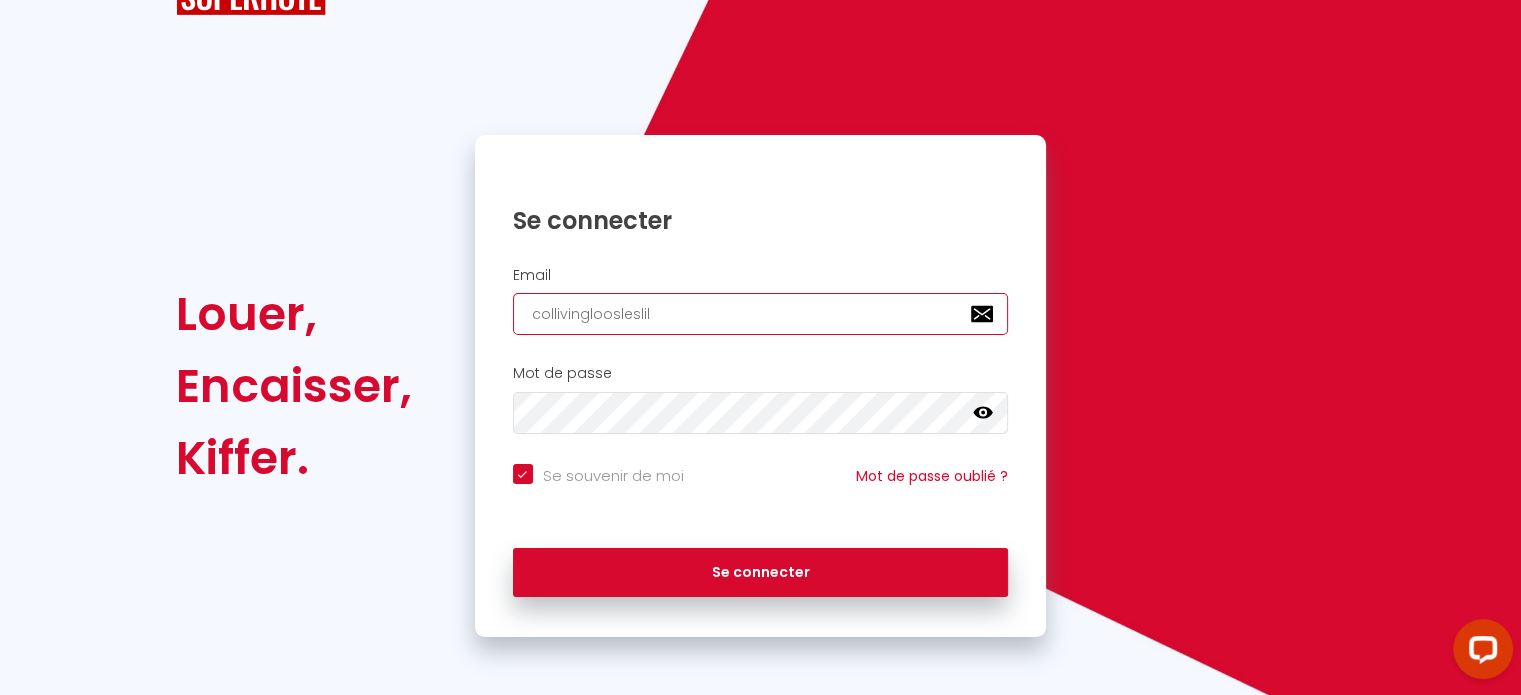 checkbox on "true" 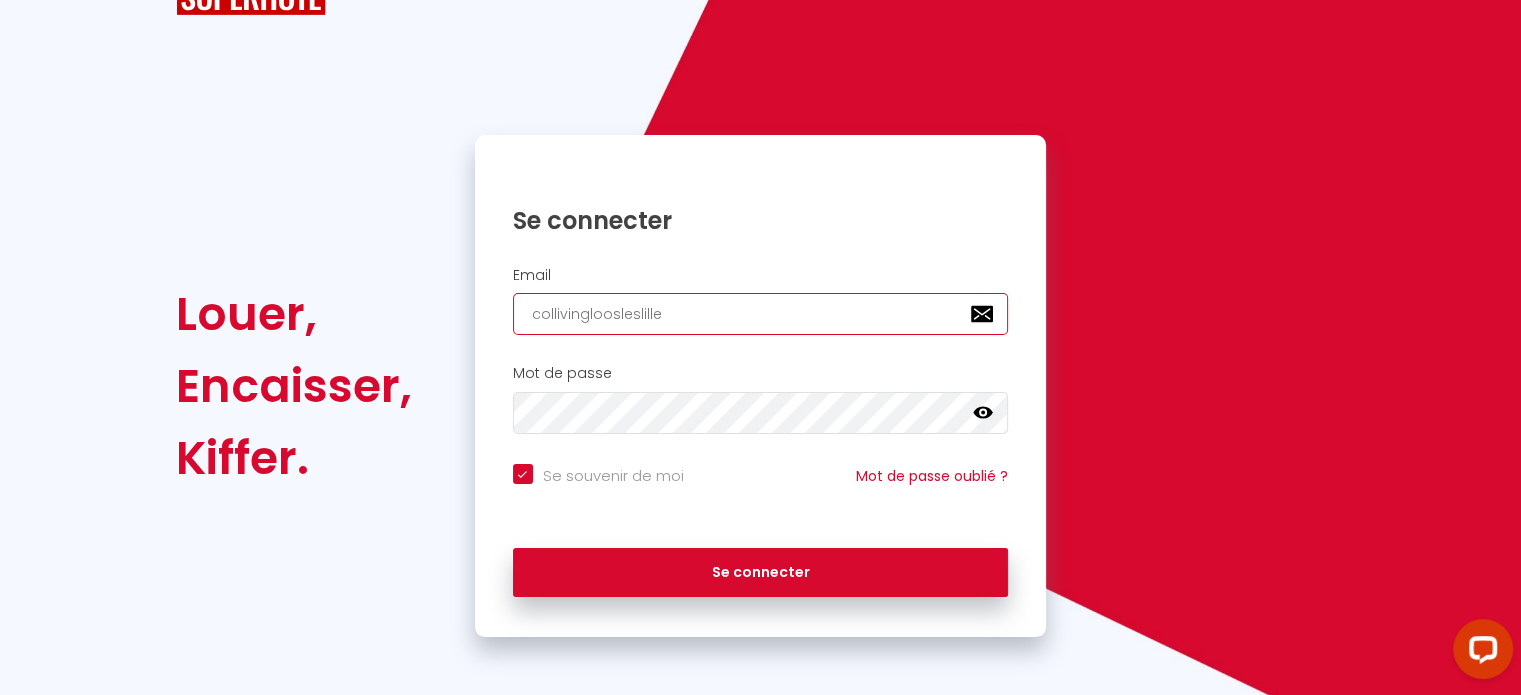 checkbox on "true" 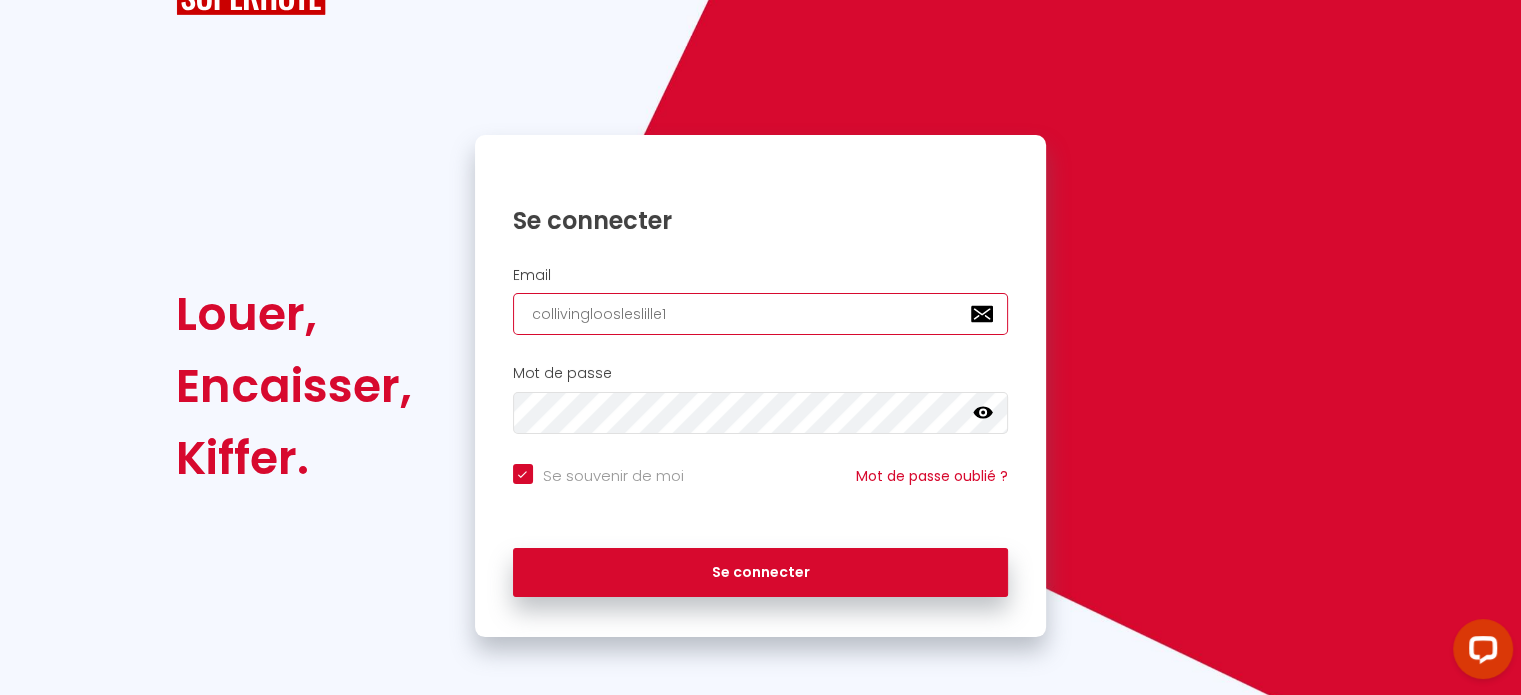 checkbox on "true" 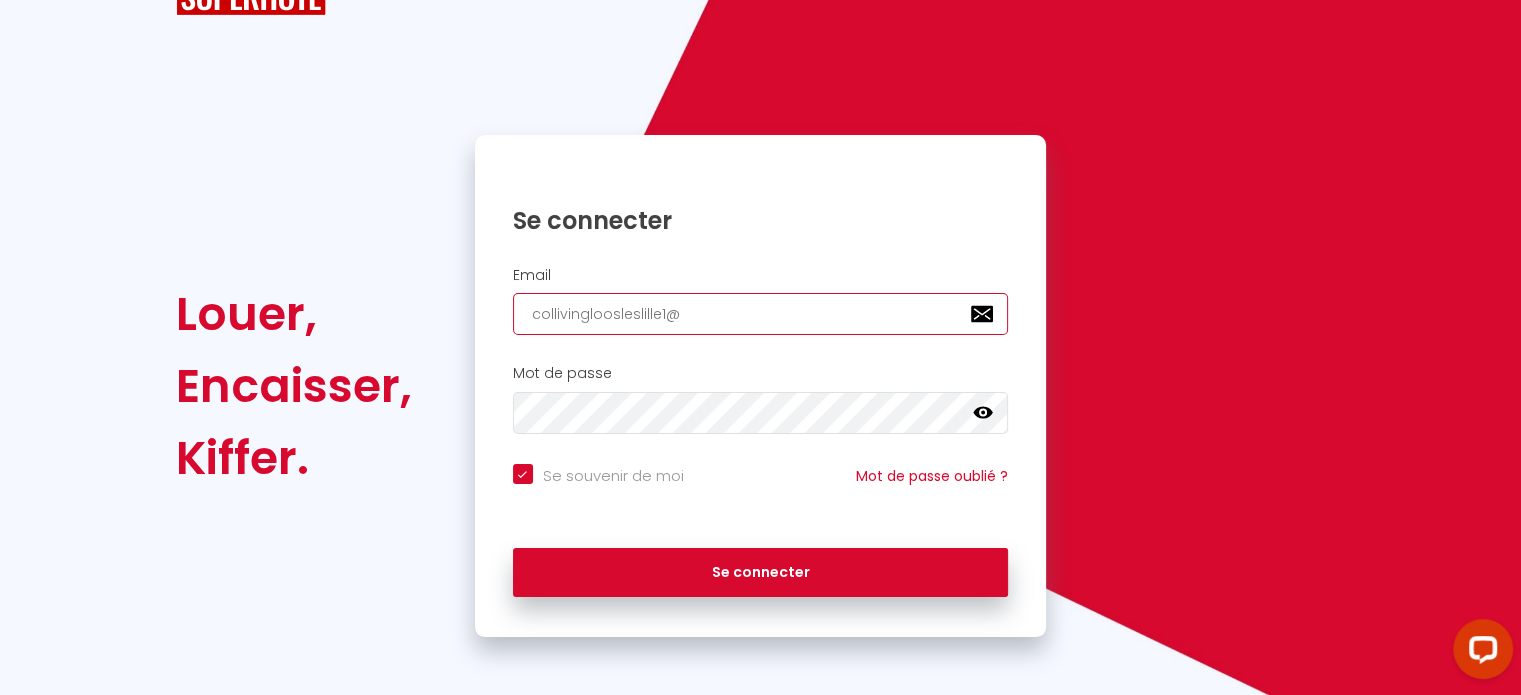 checkbox on "true" 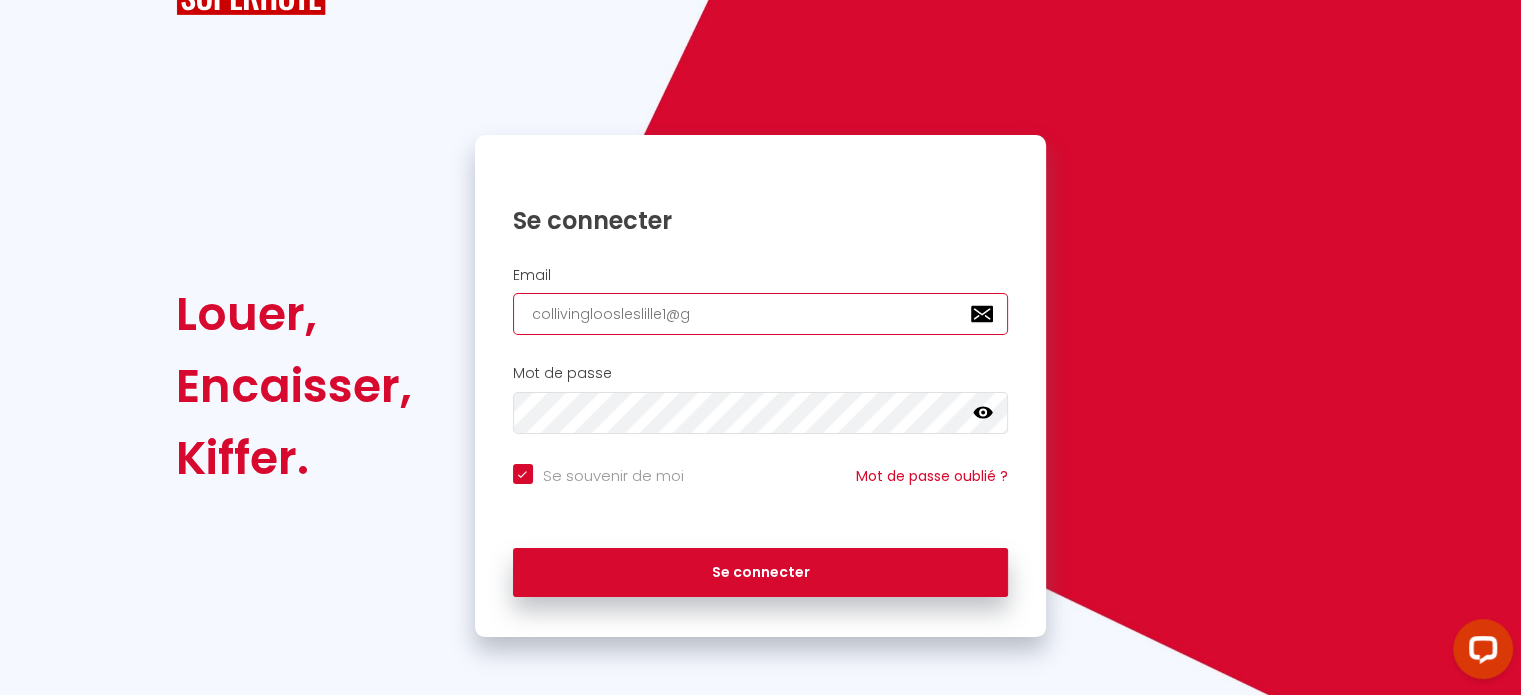 checkbox on "true" 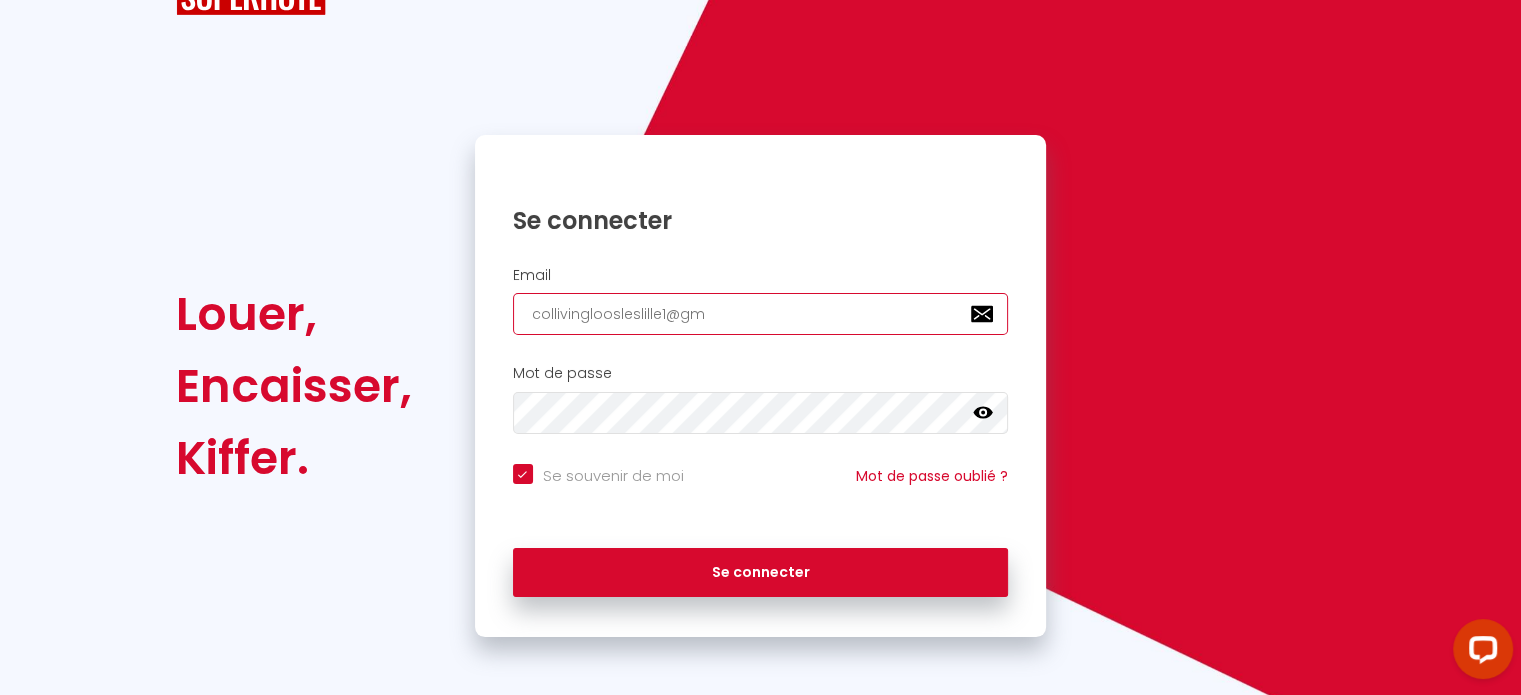 checkbox on "true" 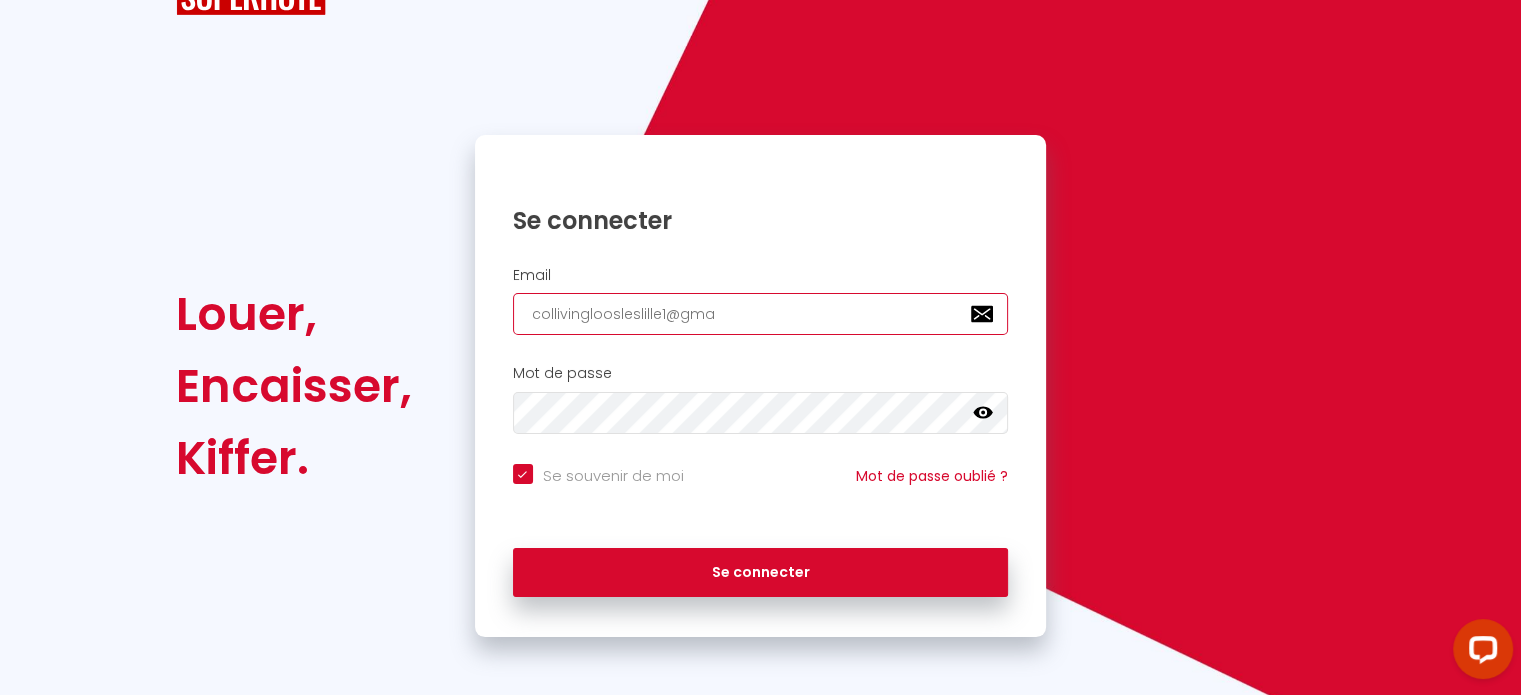 checkbox on "true" 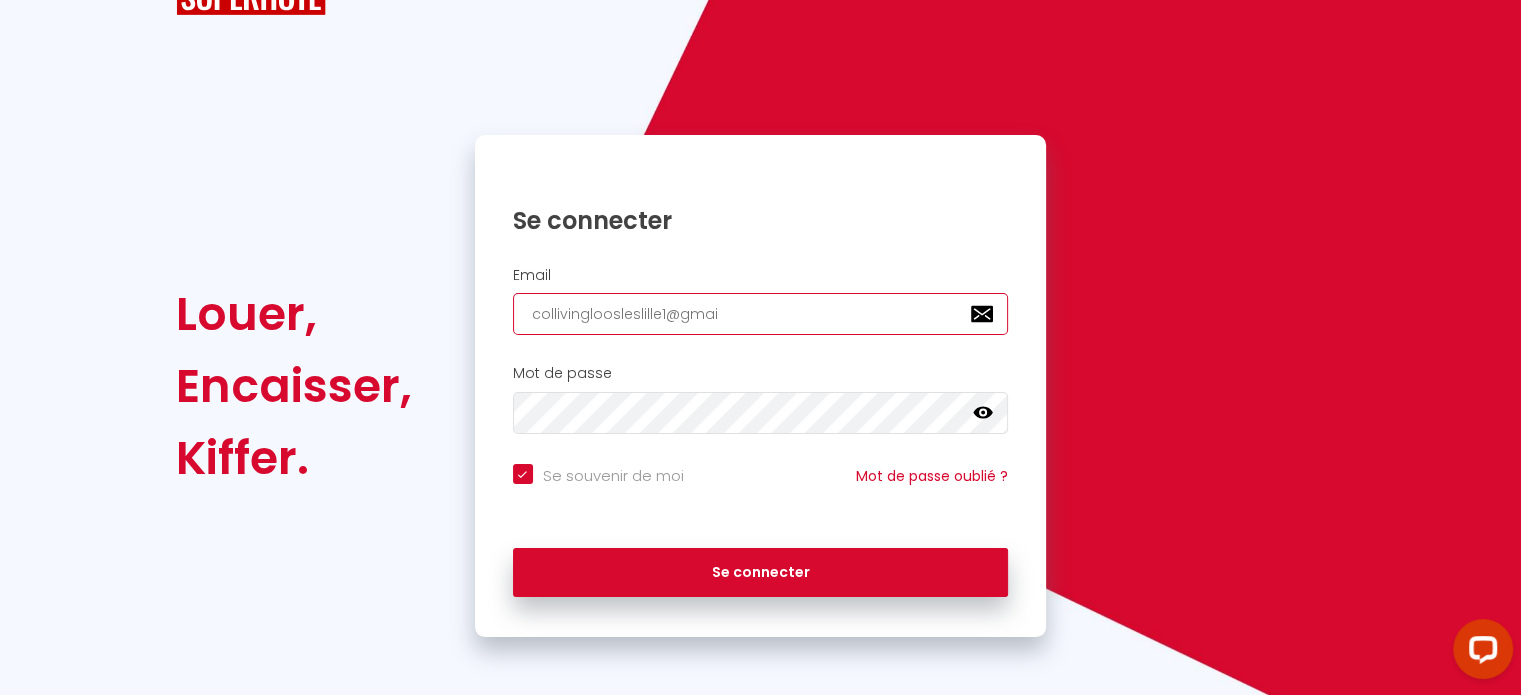 checkbox on "true" 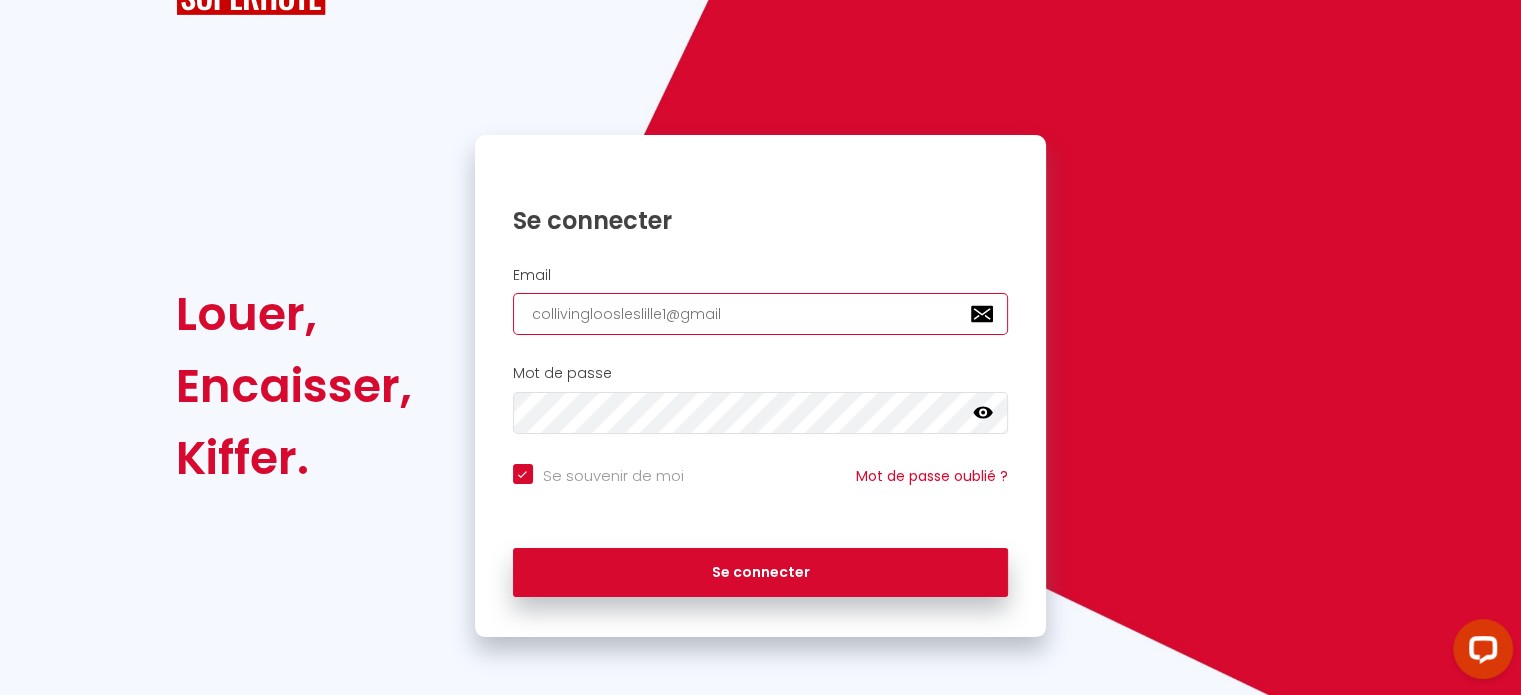 checkbox on "true" 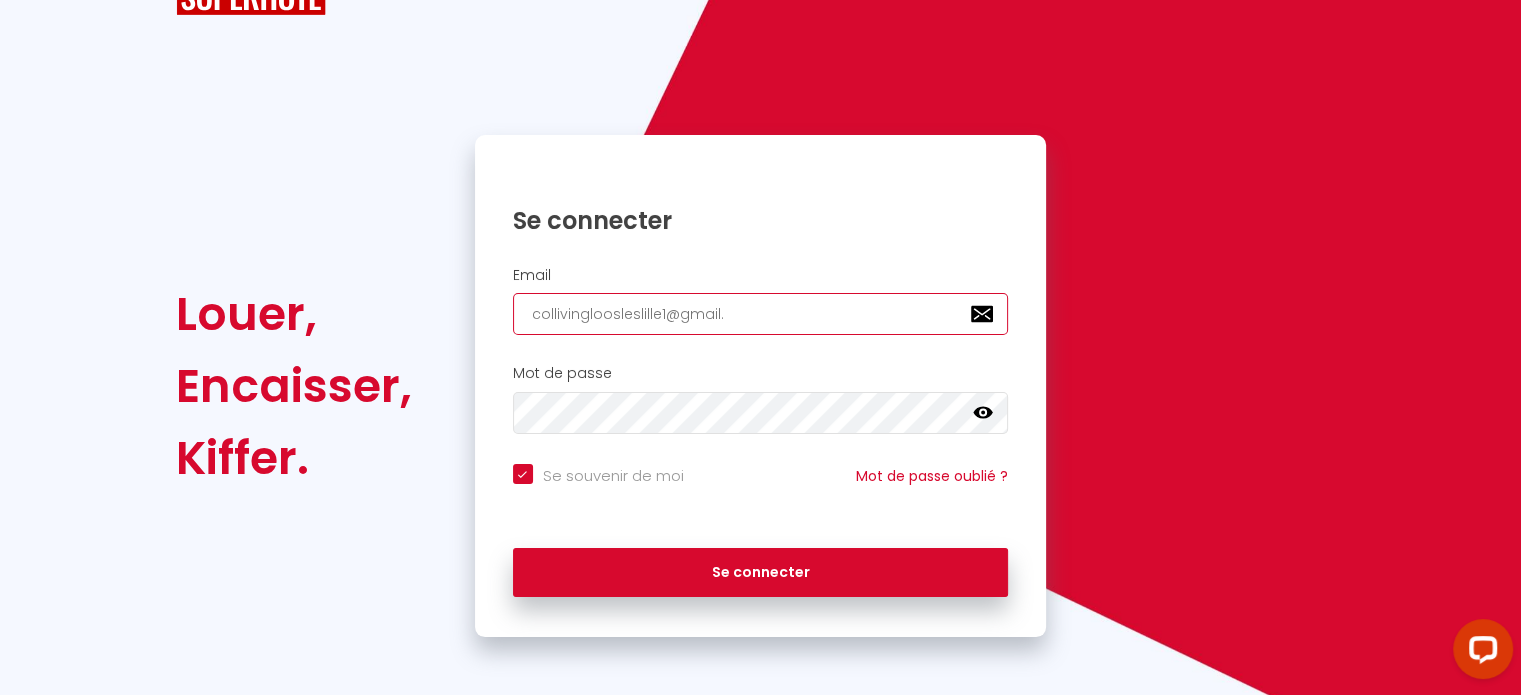 checkbox on "true" 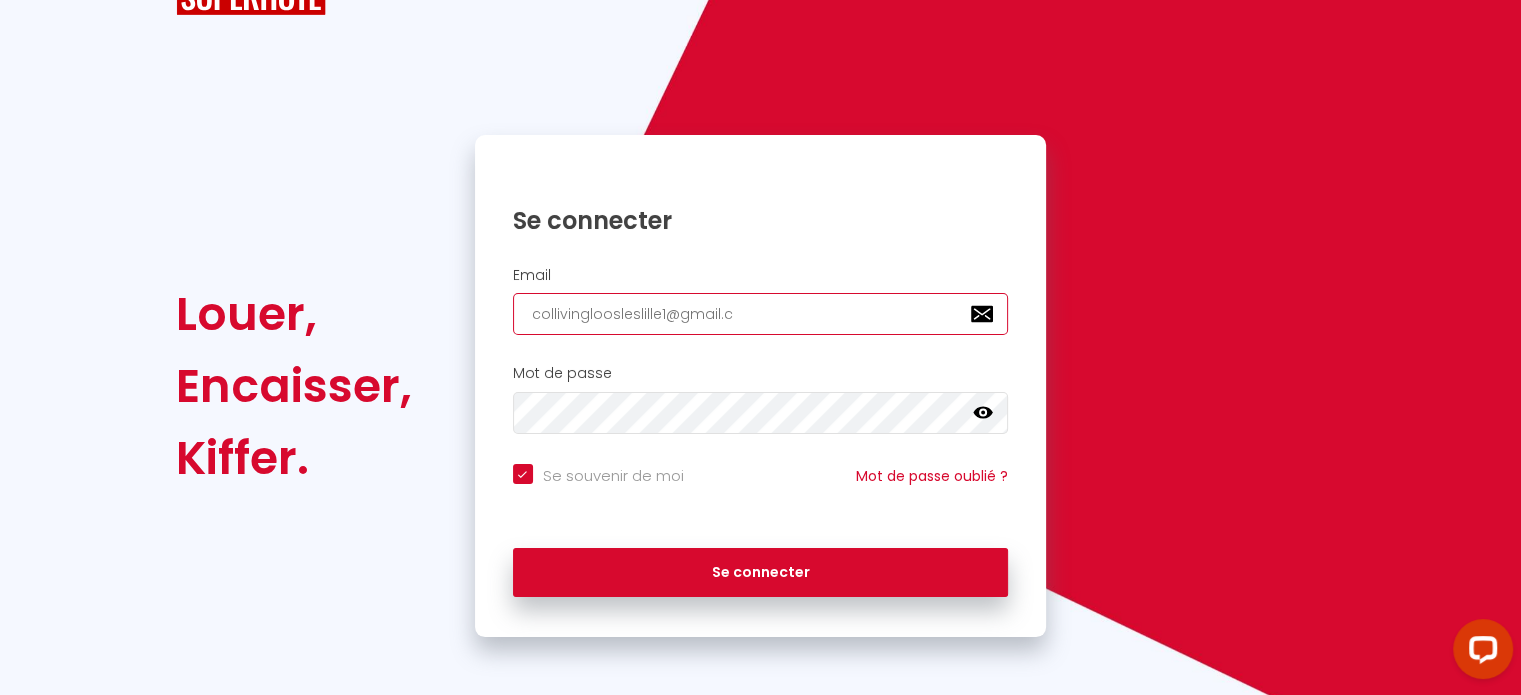 checkbox on "true" 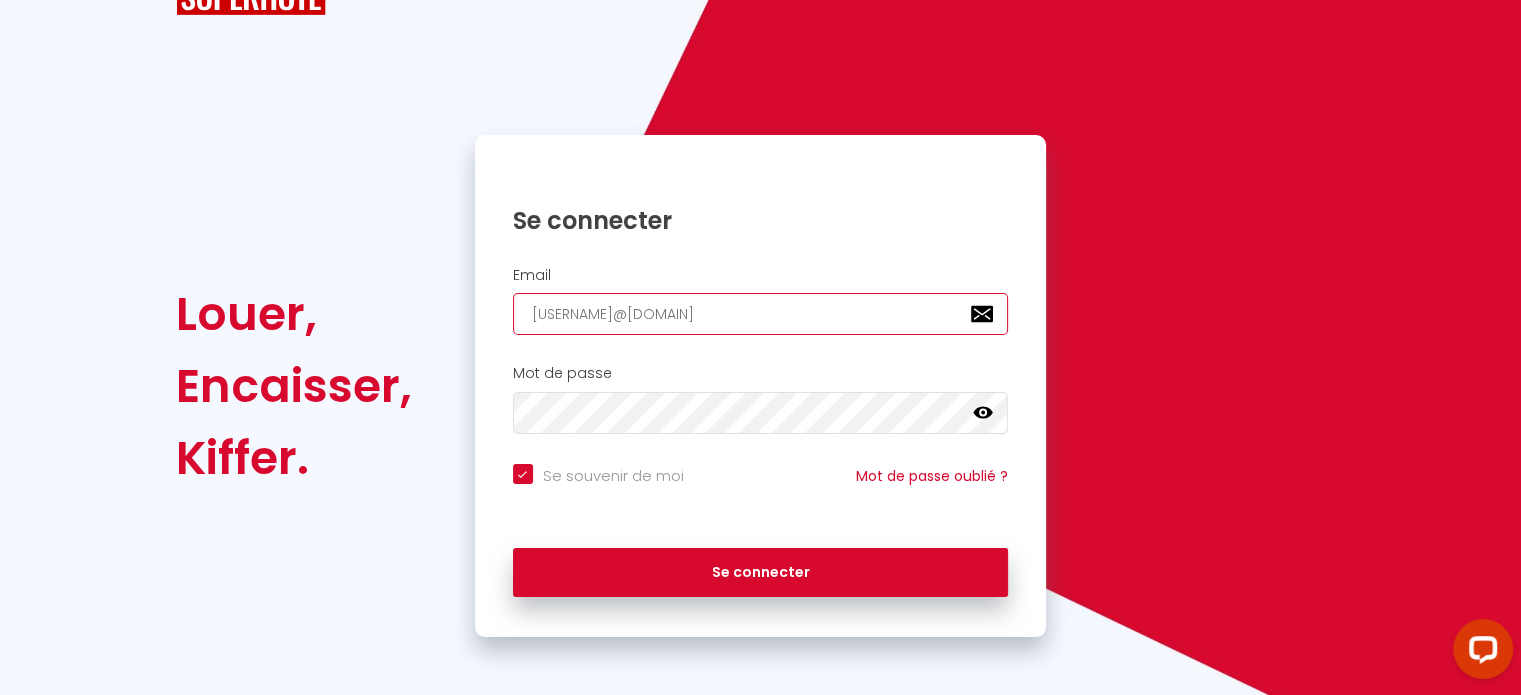 checkbox on "true" 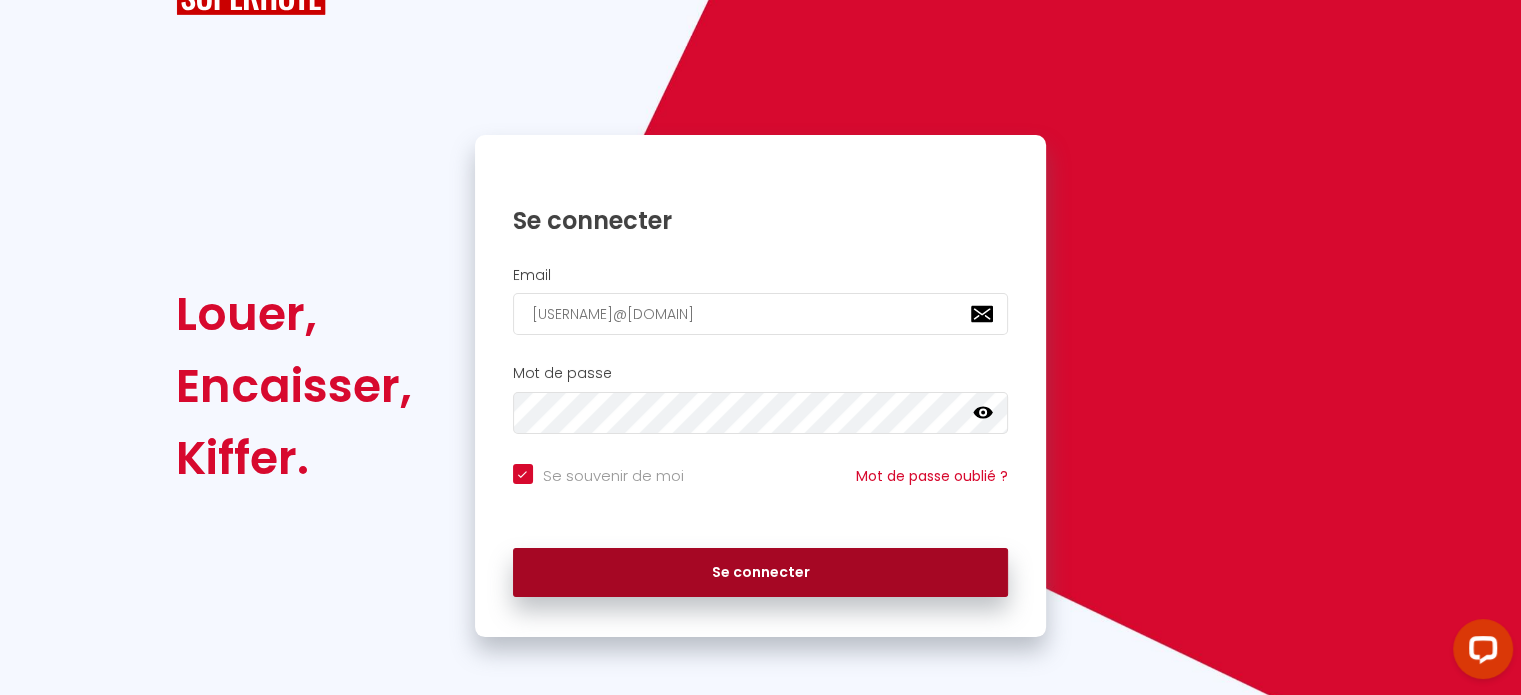 click on "Se connecter" at bounding box center (761, 573) 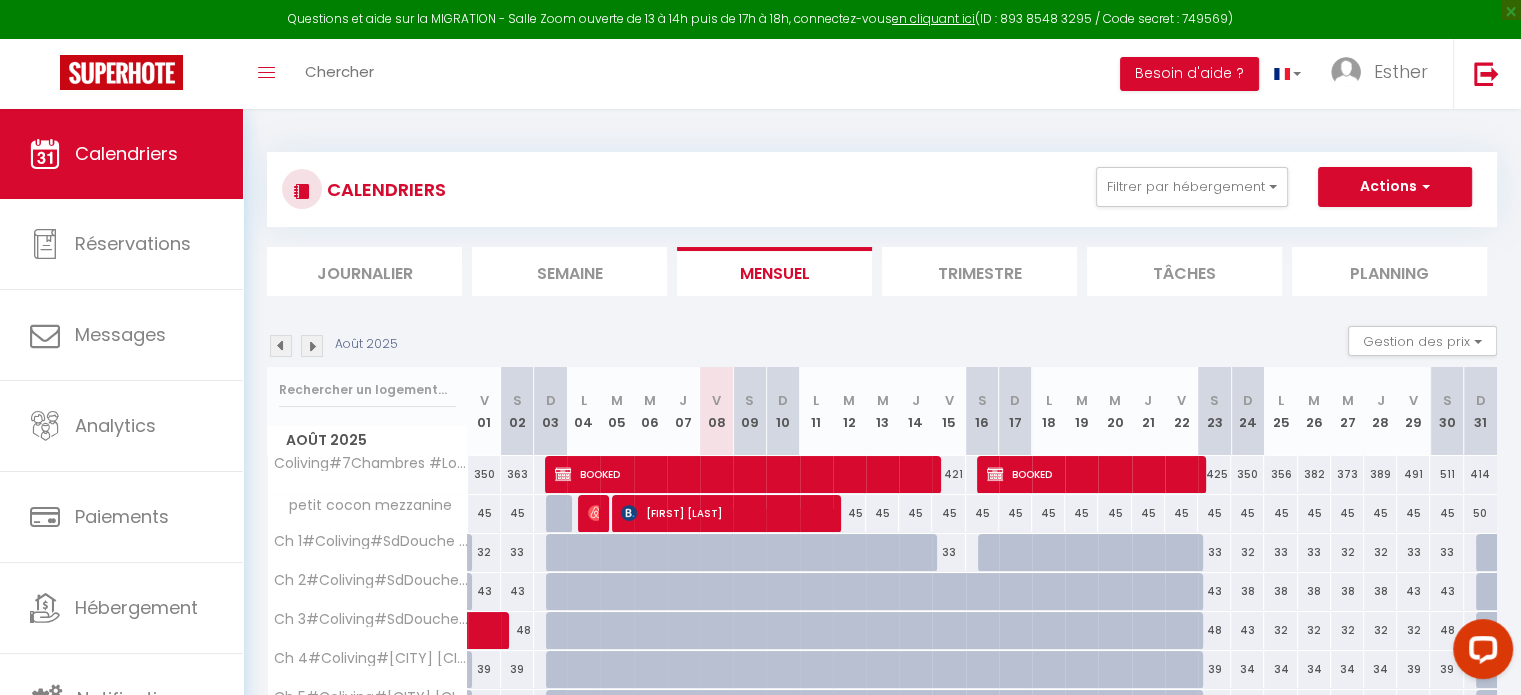 scroll, scrollTop: 191, scrollLeft: 0, axis: vertical 